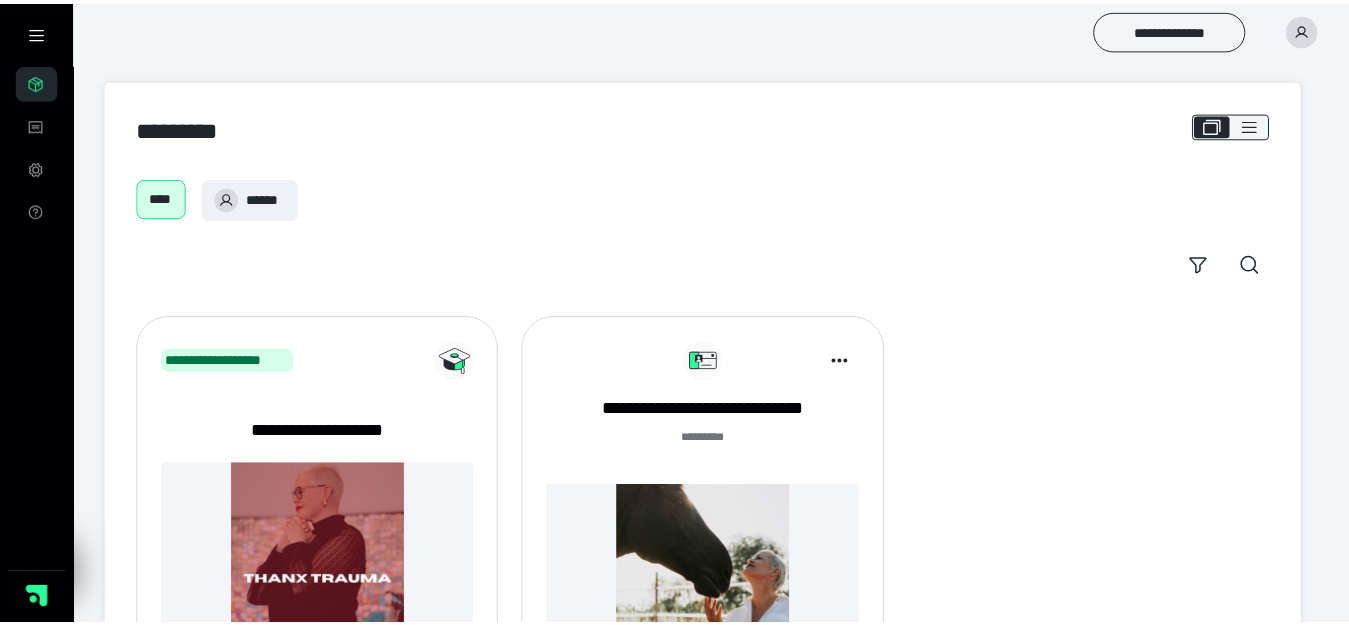 scroll, scrollTop: 0, scrollLeft: 0, axis: both 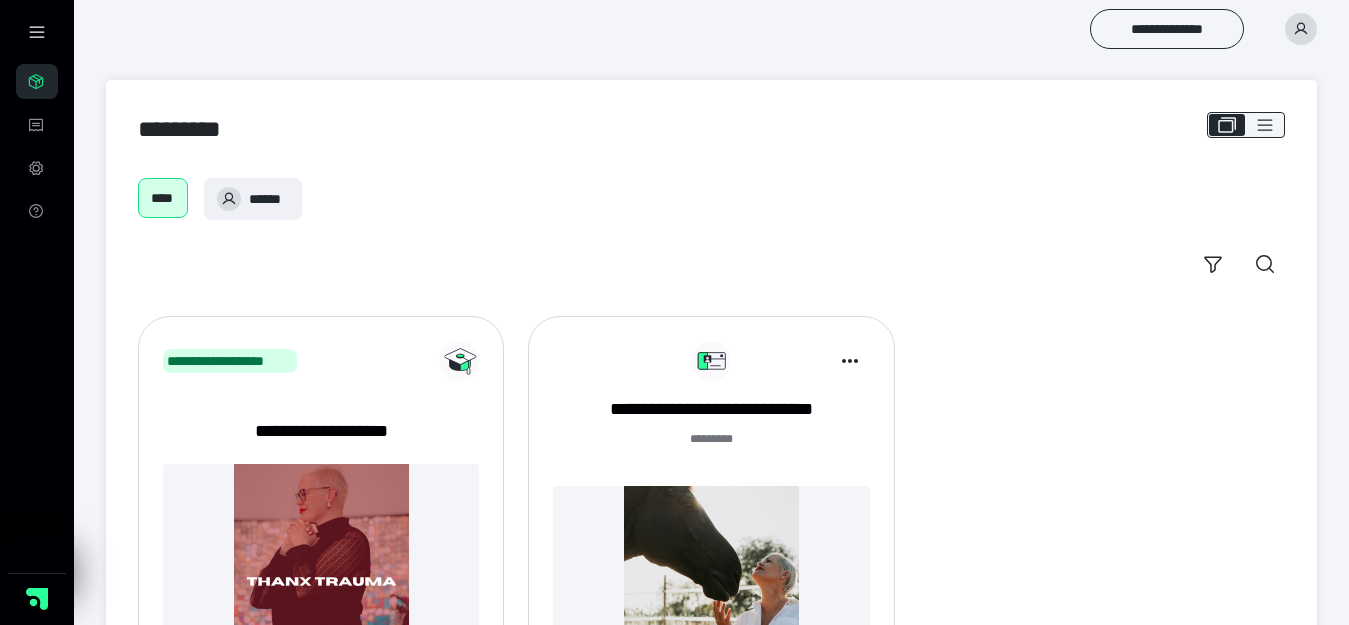 click at bounding box center [711, 573] 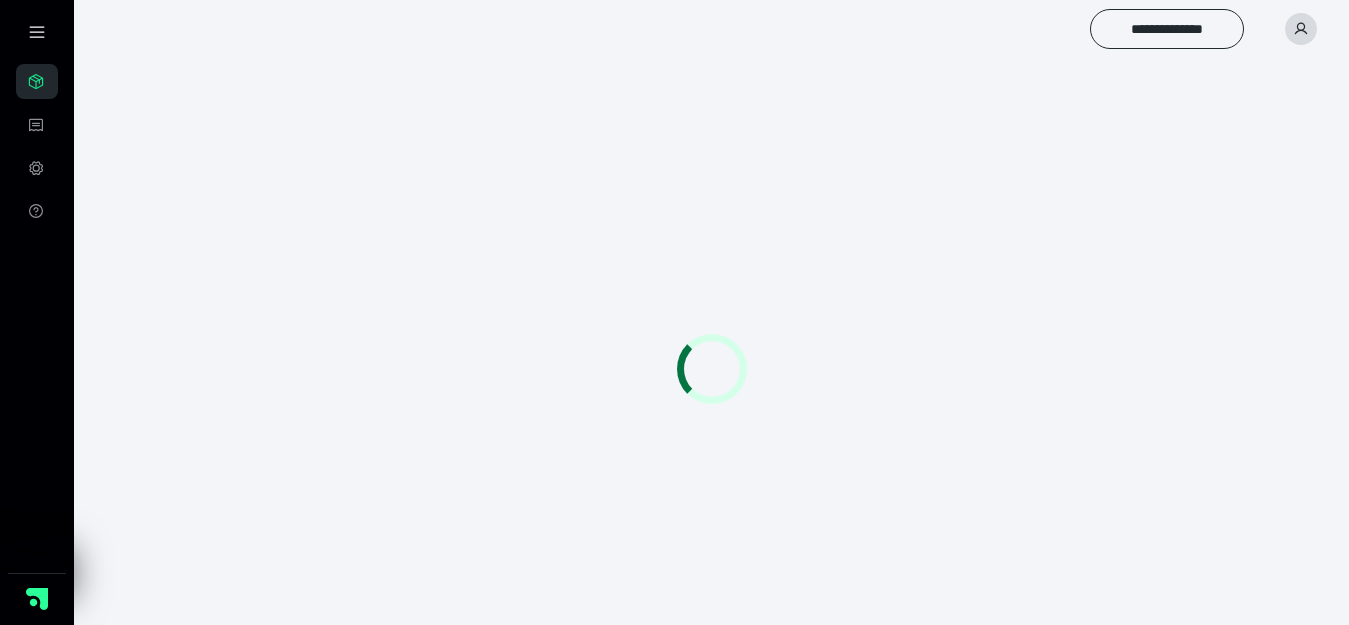 scroll, scrollTop: 0, scrollLeft: 0, axis: both 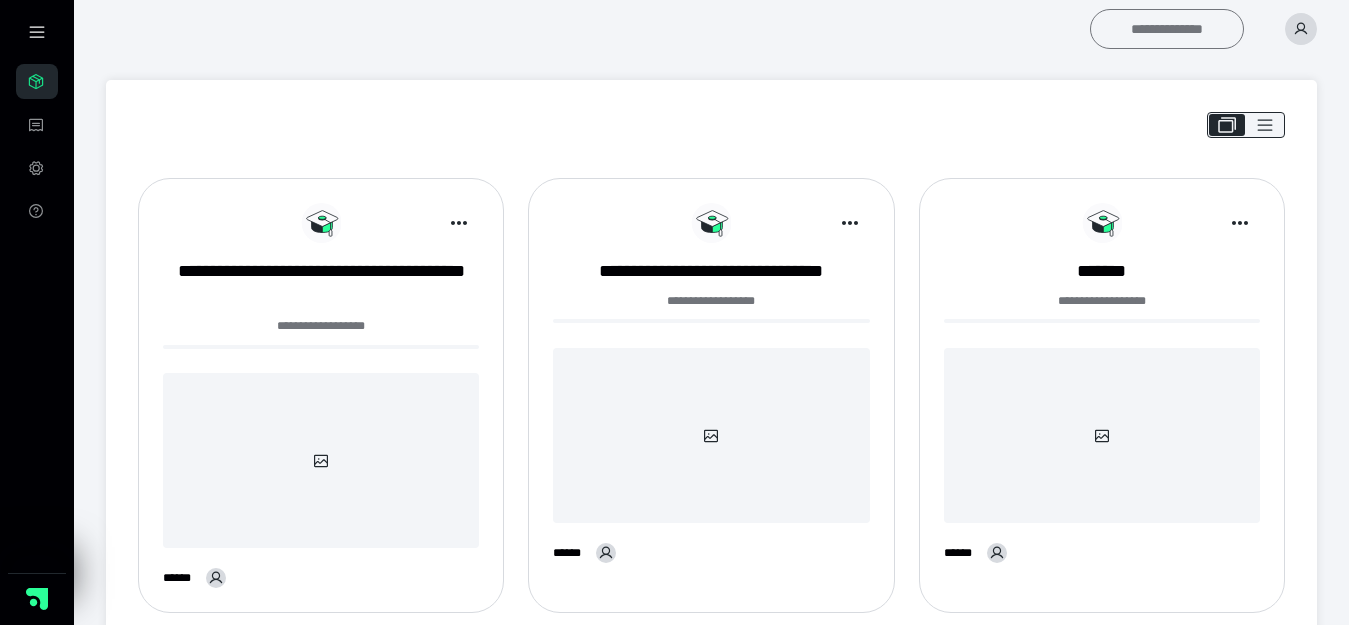click on "**********" at bounding box center [1167, 29] 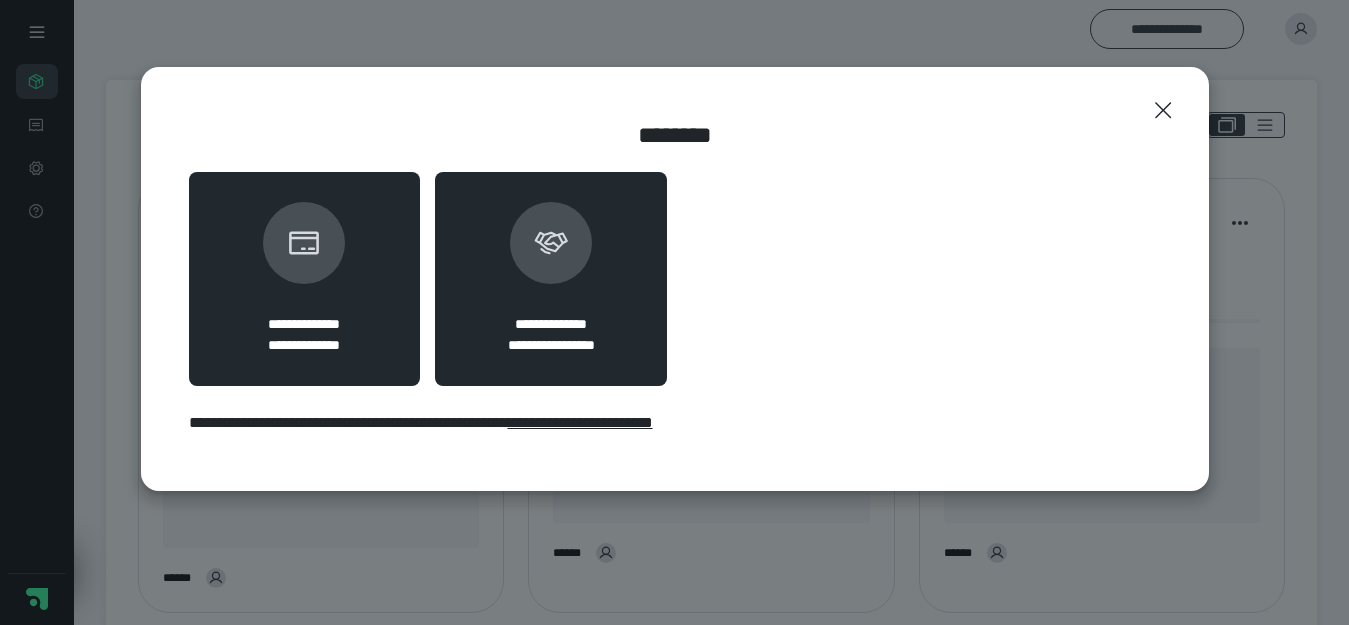 click 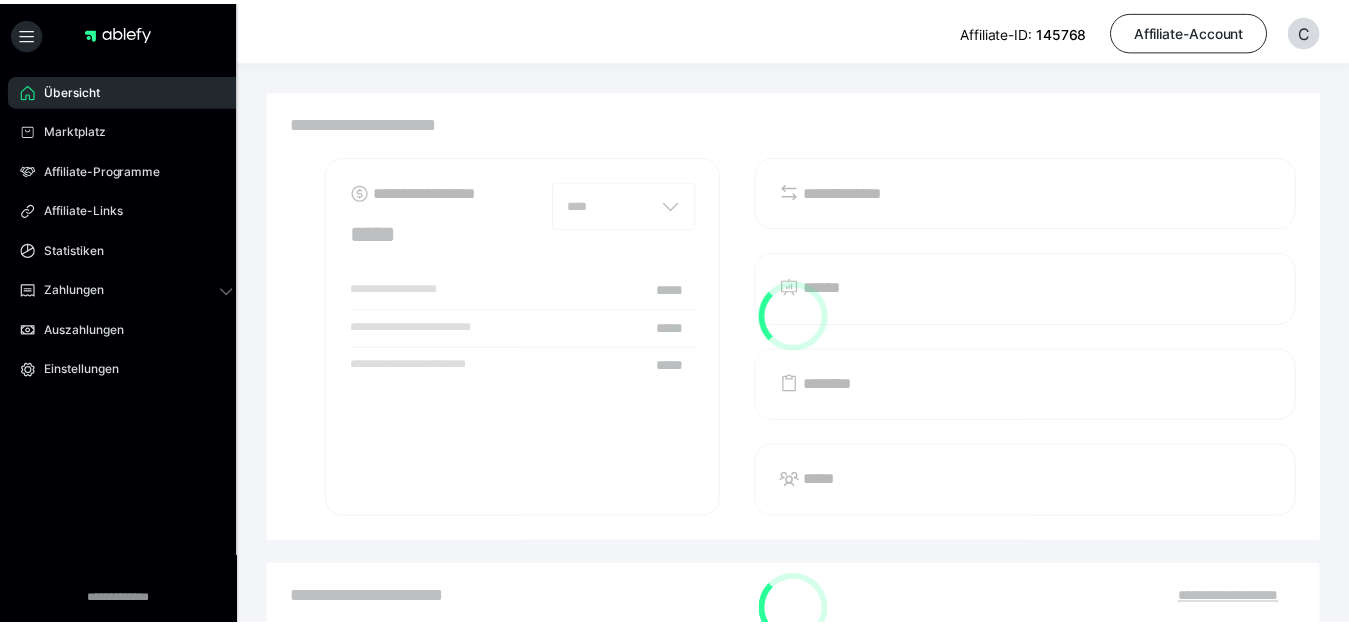 scroll, scrollTop: 0, scrollLeft: 0, axis: both 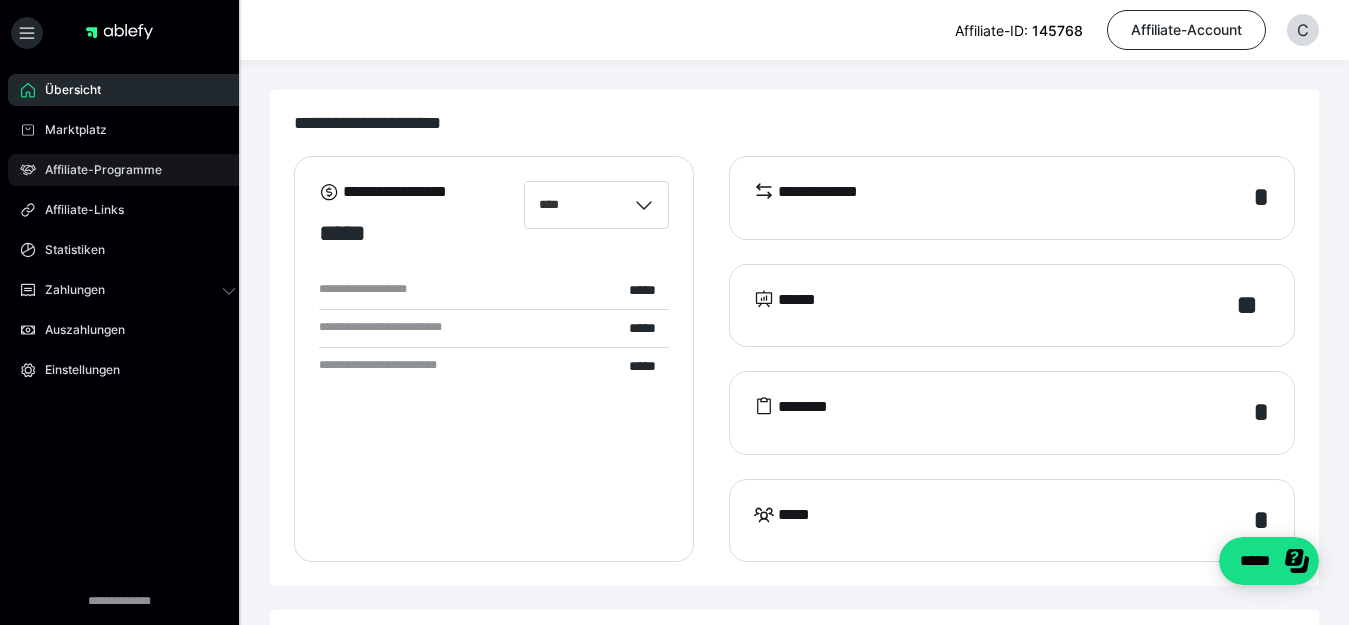 click on "Affiliate-Programme" at bounding box center (96, 170) 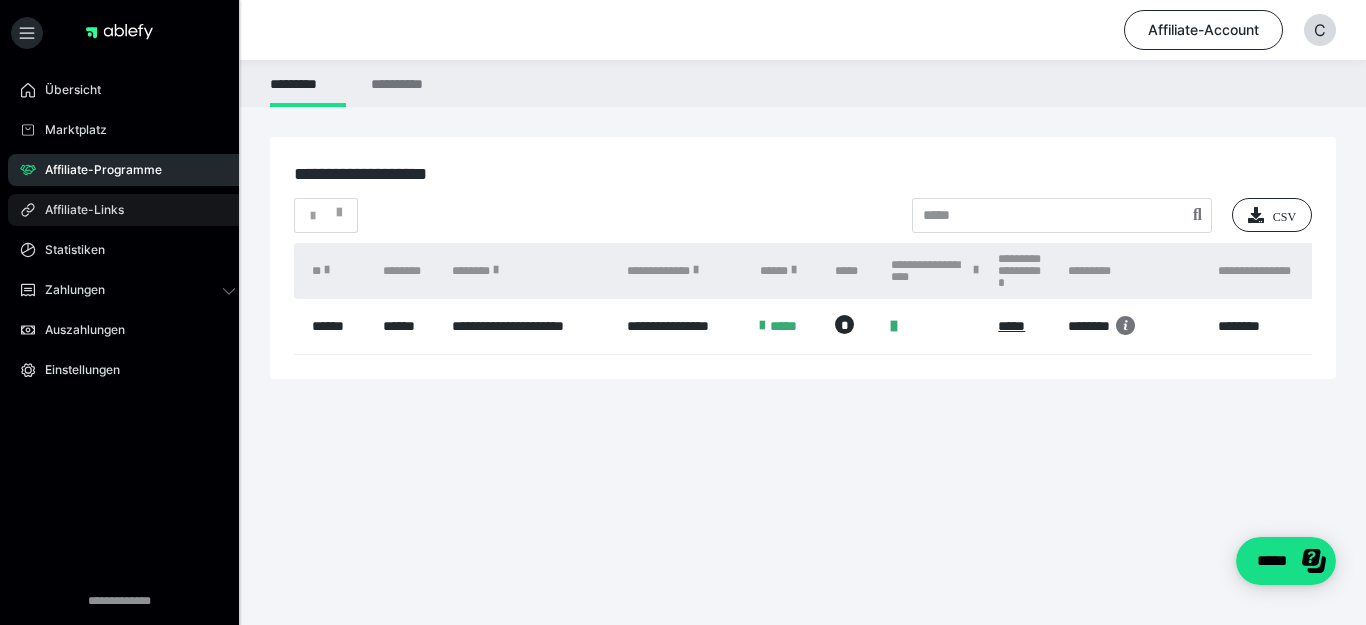 click on "Affiliate-Links" at bounding box center [77, 210] 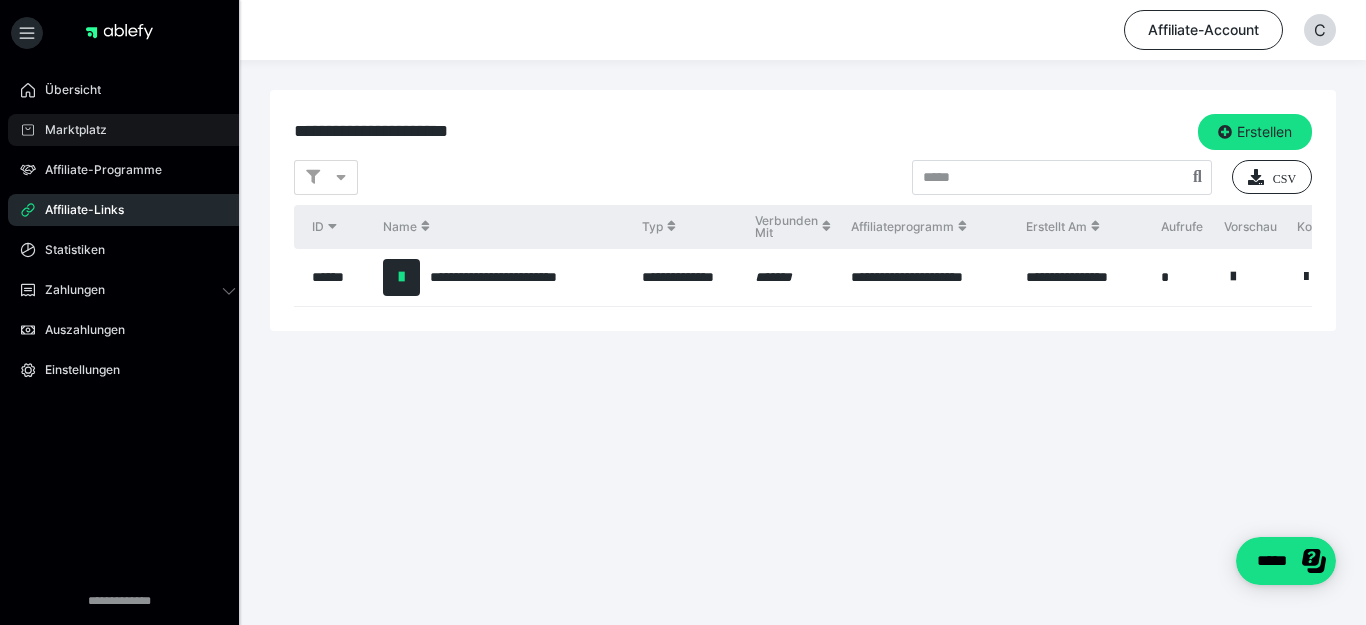 click on "Marktplatz" at bounding box center (69, 130) 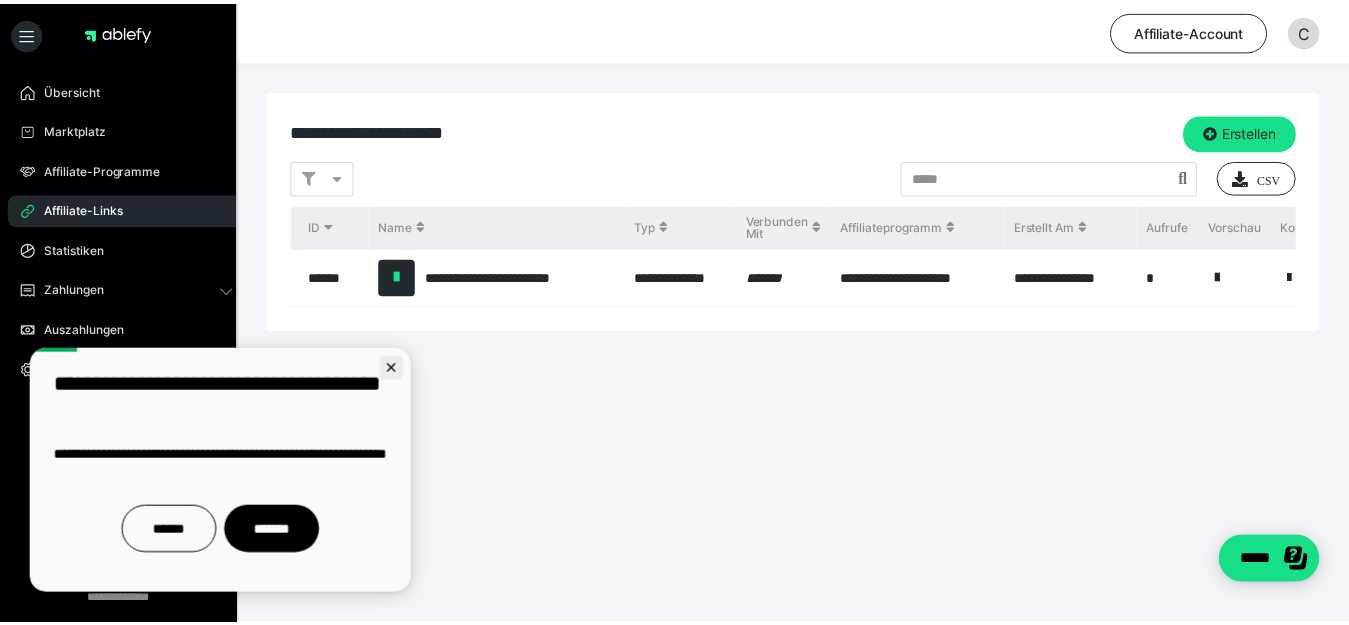 scroll, scrollTop: 0, scrollLeft: 0, axis: both 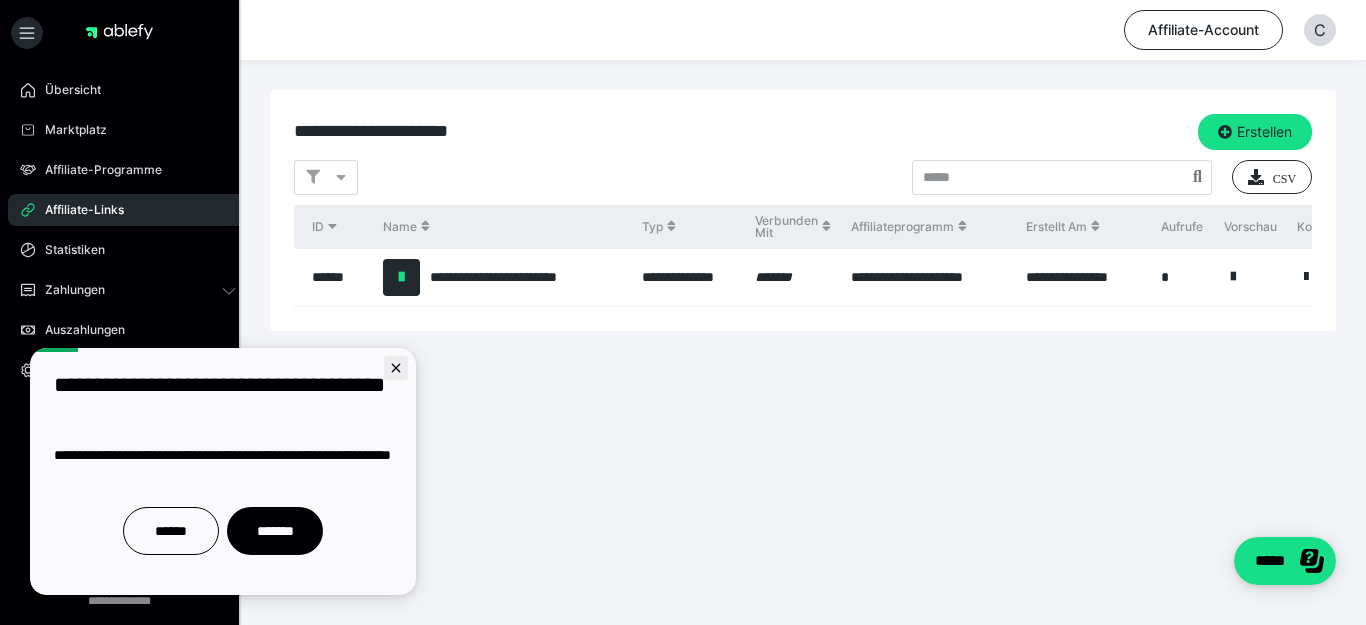 click 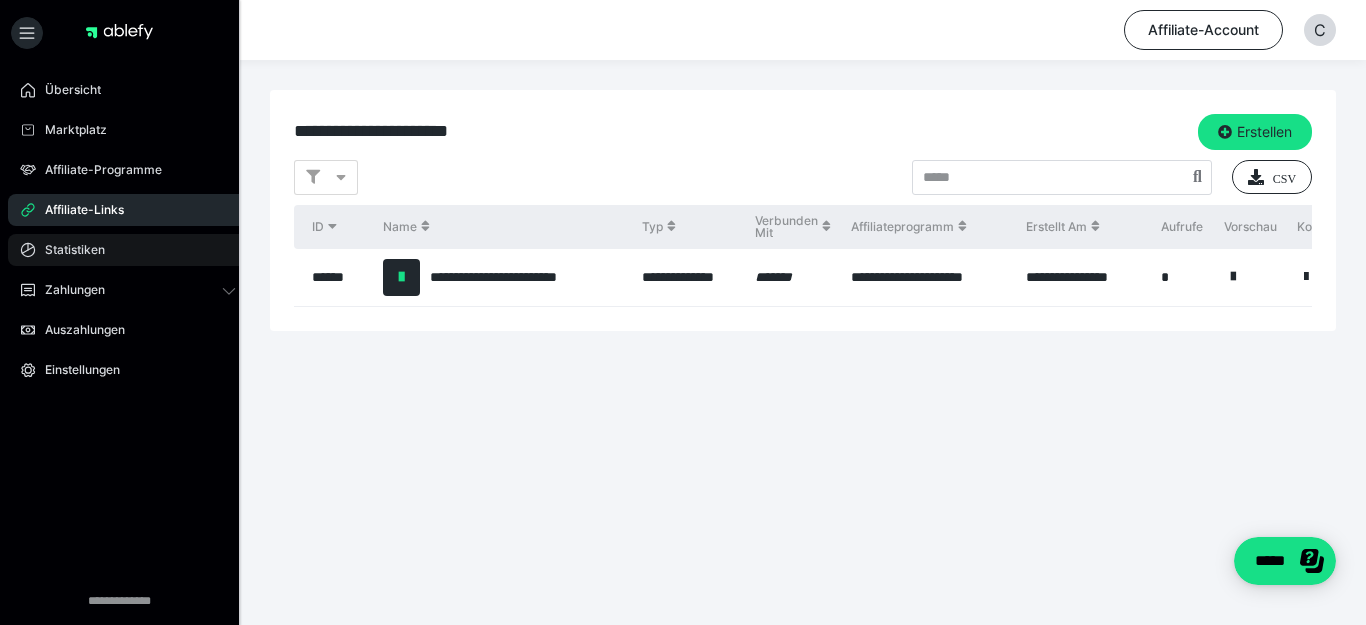 click on "Statistiken" at bounding box center [68, 250] 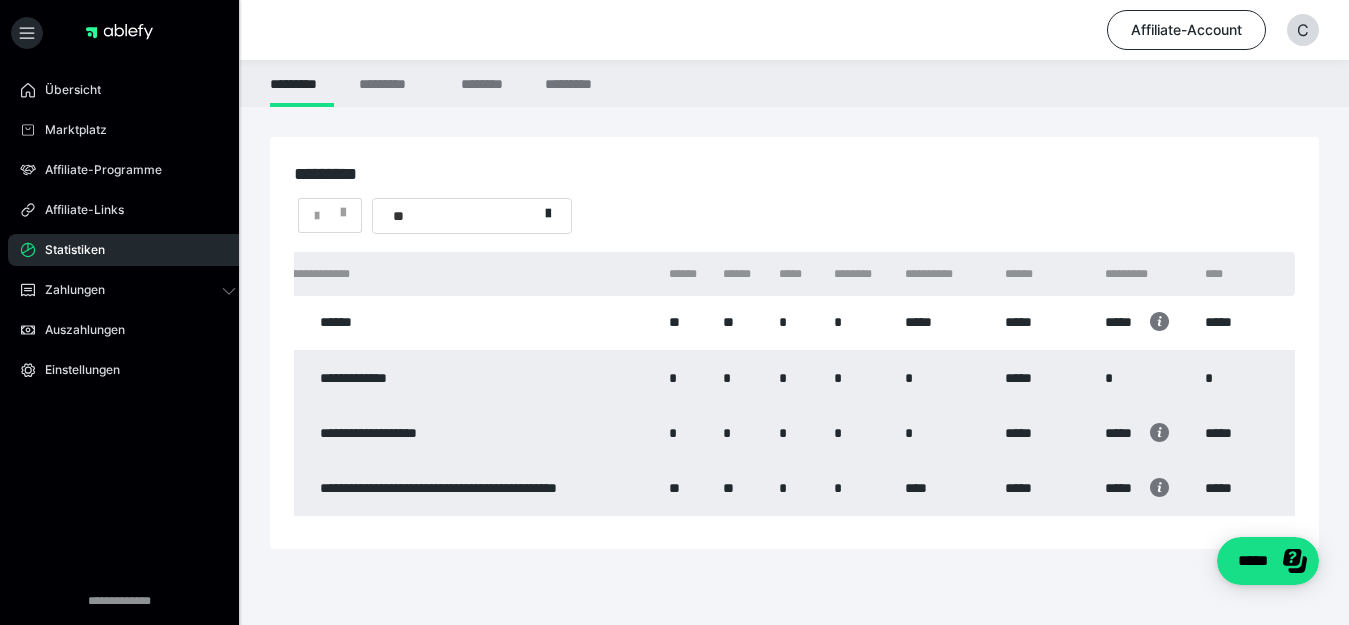 scroll, scrollTop: 0, scrollLeft: 0, axis: both 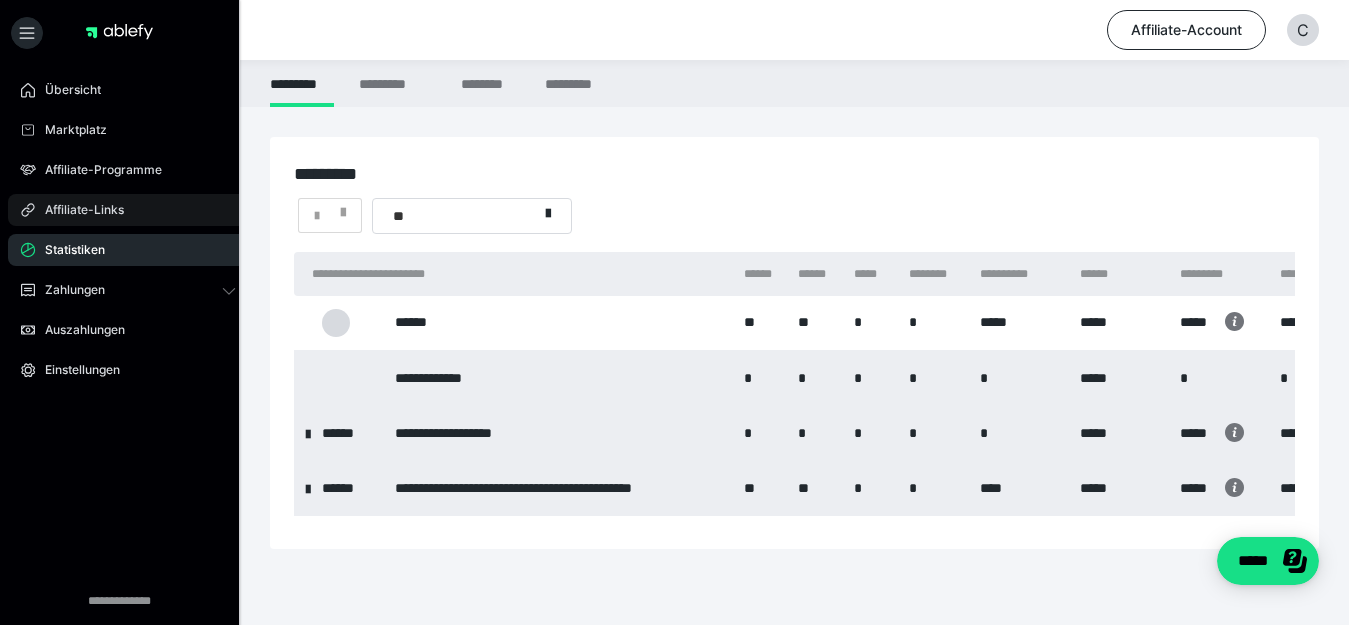 click on "Affiliate-Links" at bounding box center (77, 210) 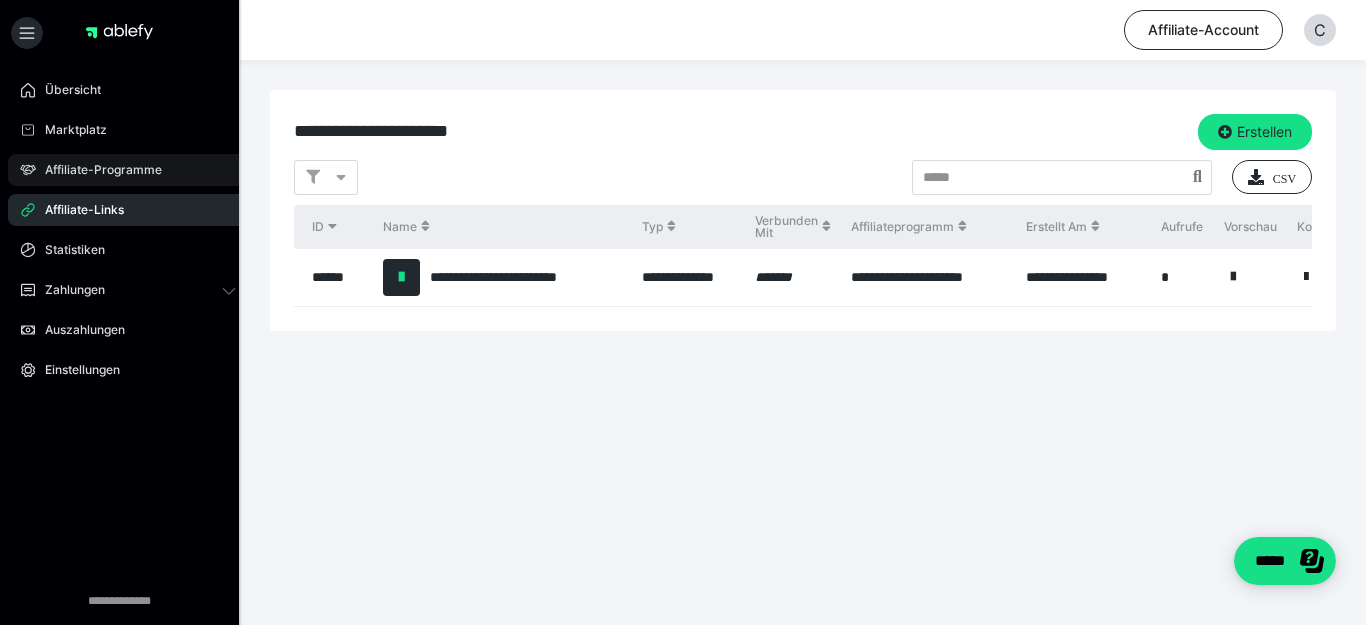 click on "Affiliate-Programme" at bounding box center [96, 170] 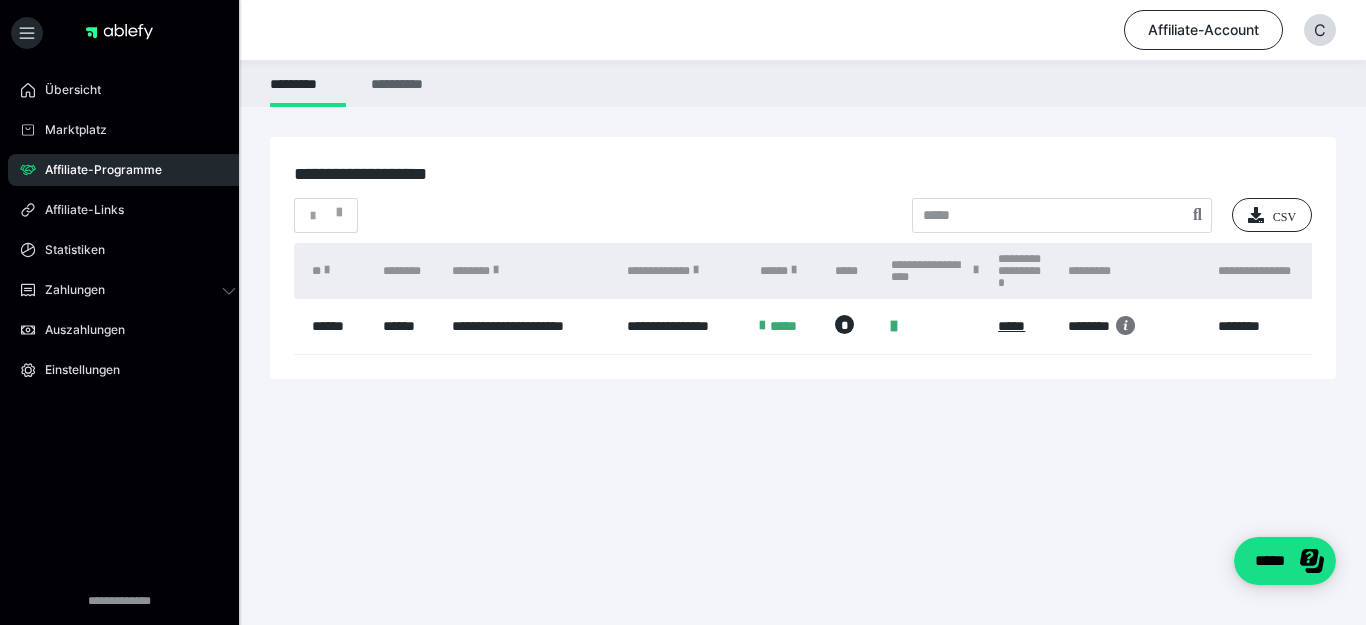 click on "**********" at bounding box center (400, 83) 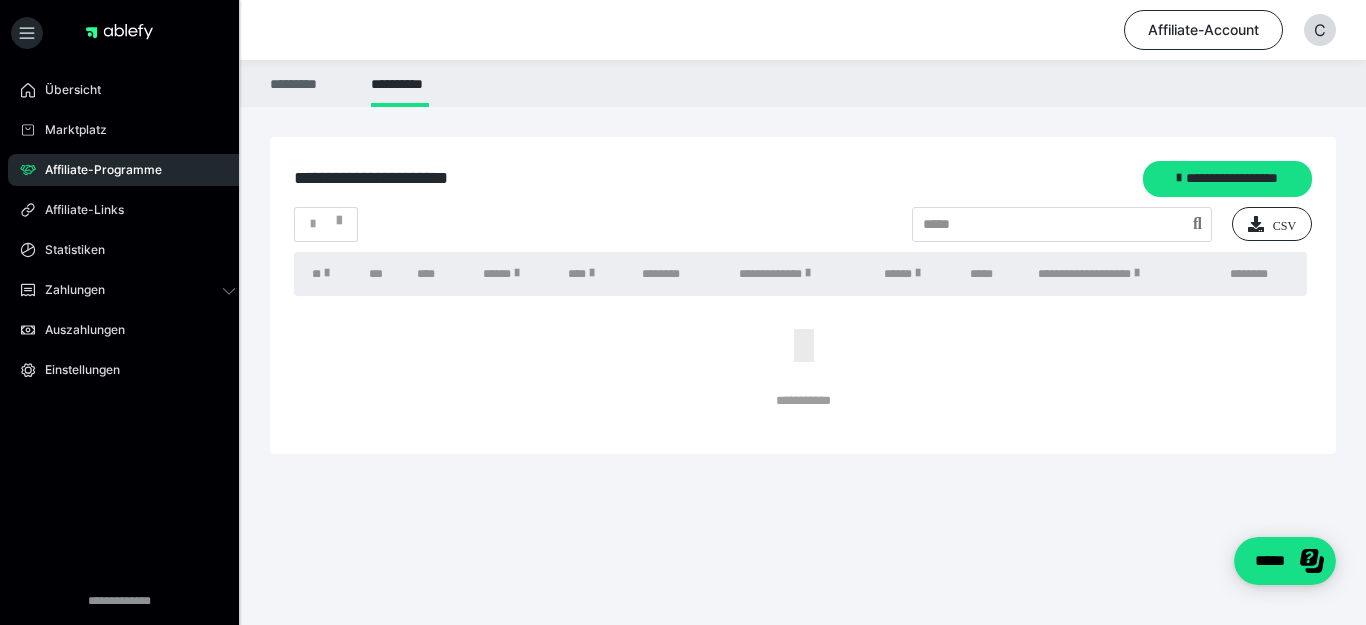 click on "*********" at bounding box center (308, 83) 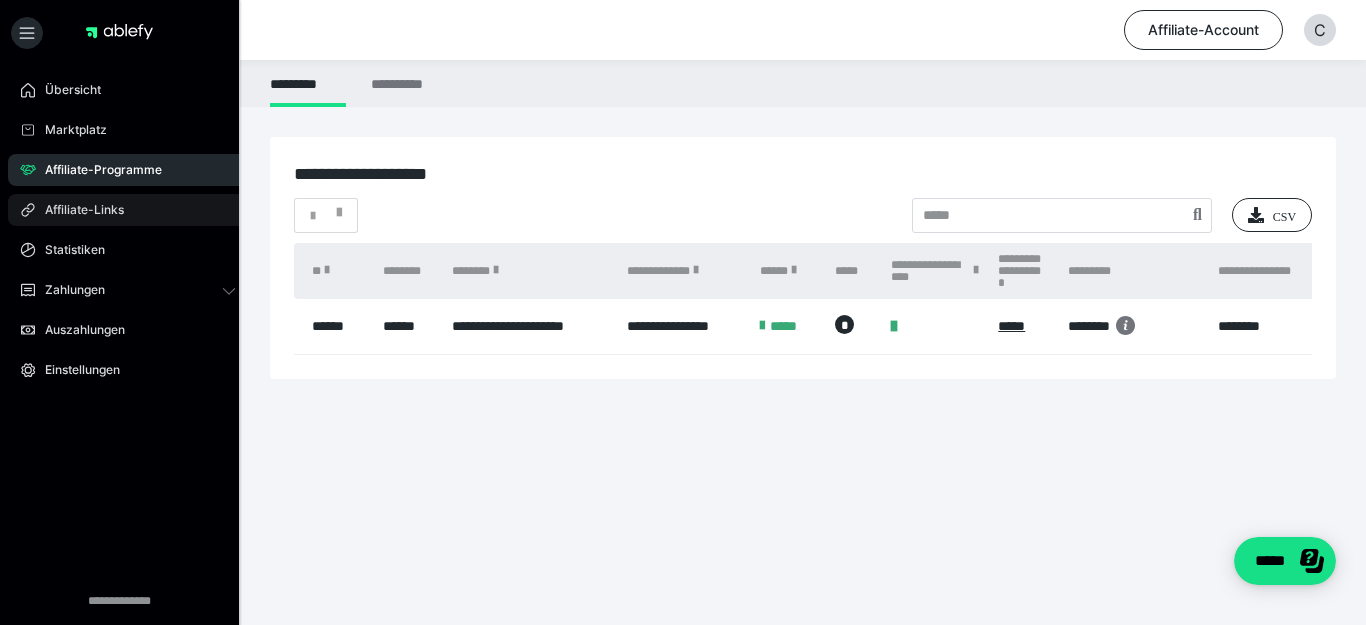 click on "Affiliate-Links" at bounding box center [77, 210] 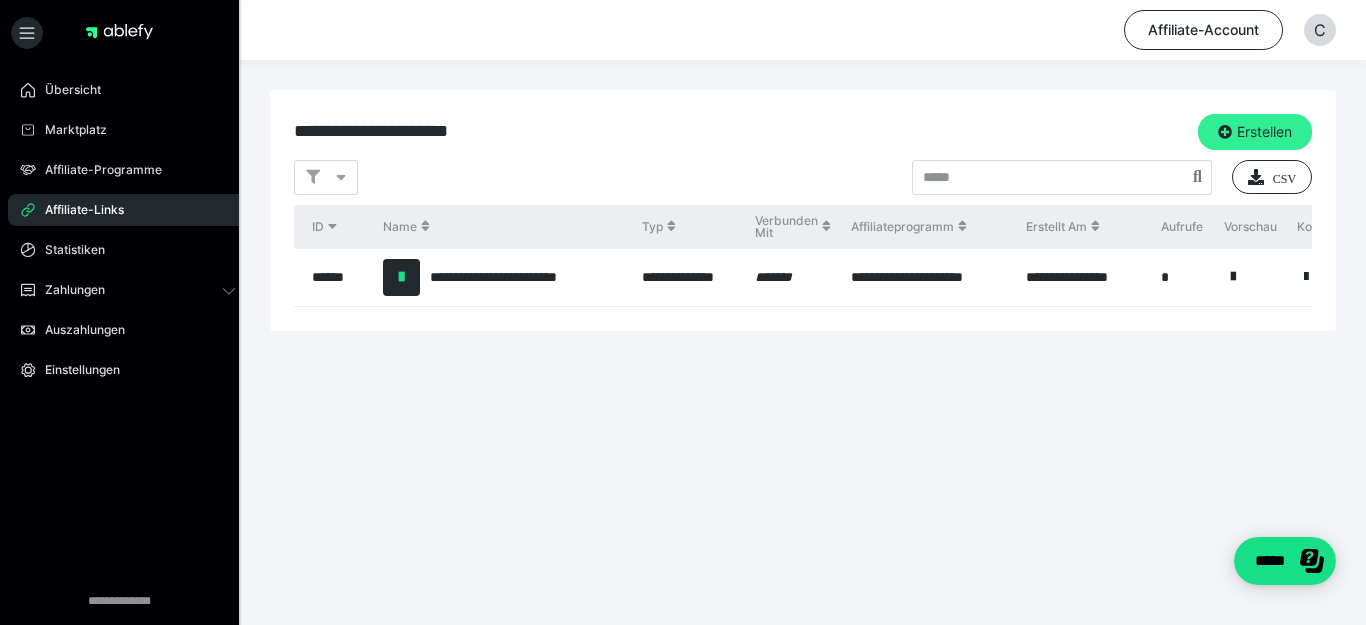 click on "Erstellen" at bounding box center (1255, 132) 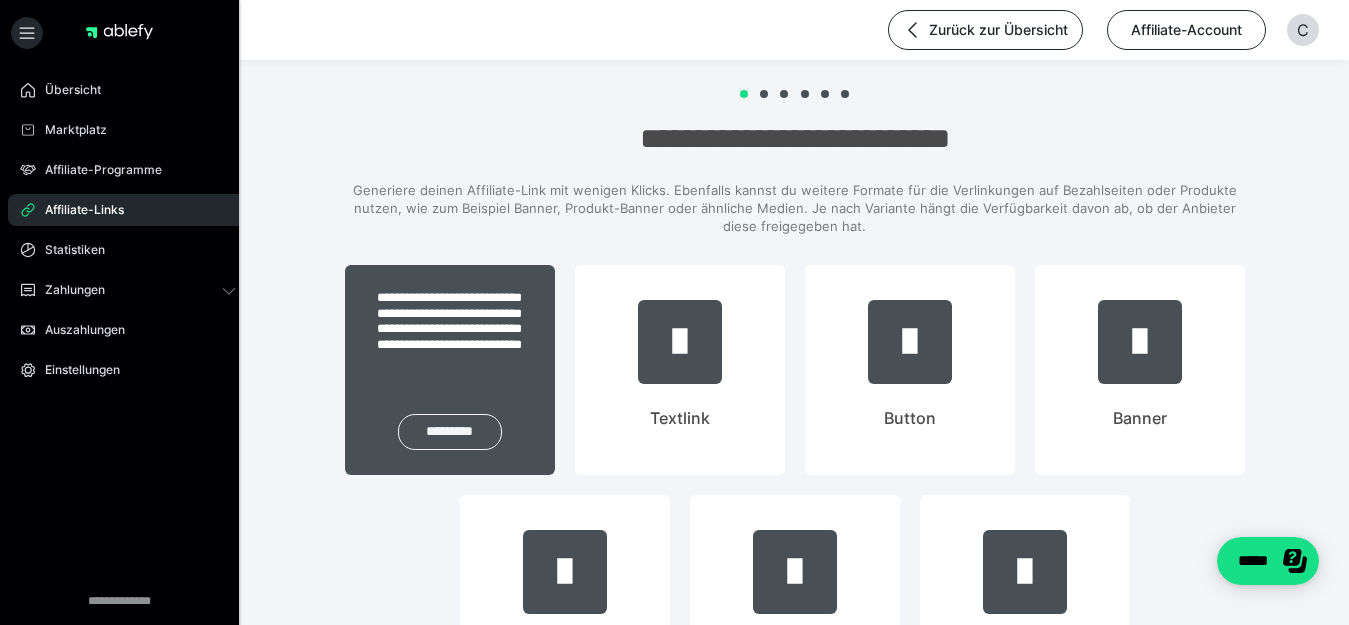 click on "*********" at bounding box center [450, 432] 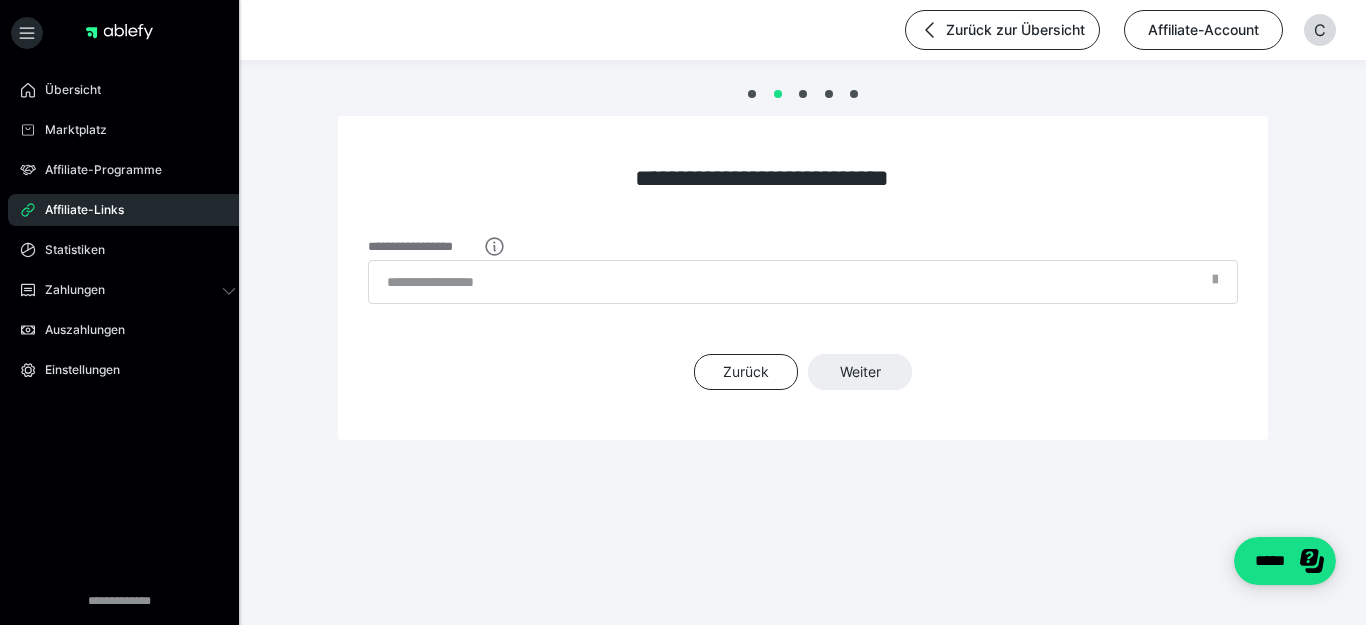 click at bounding box center [1215, 285] 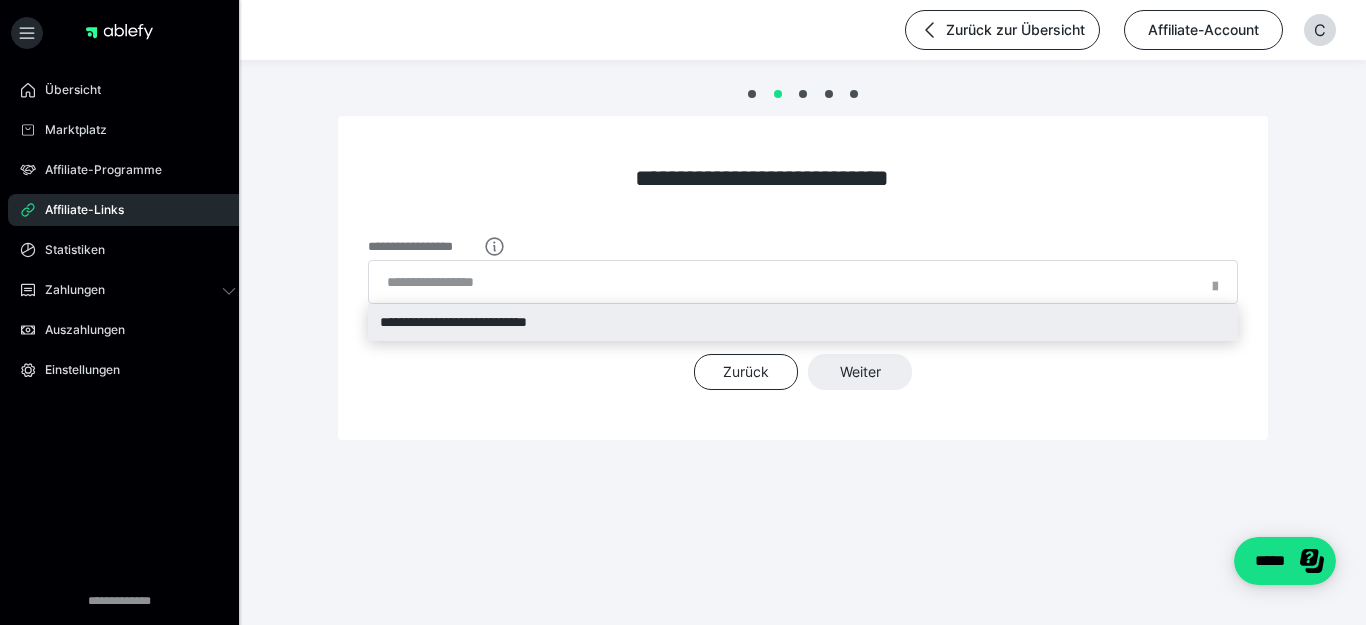 click on "**********" at bounding box center [803, 322] 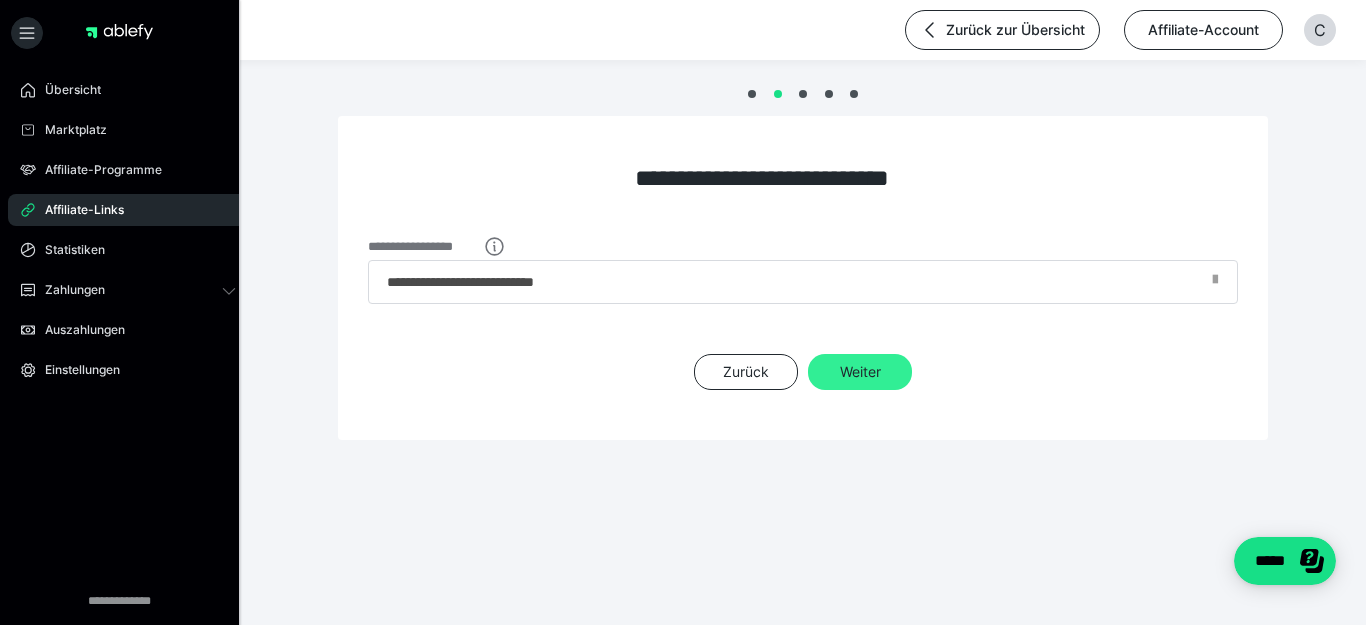 click on "Weiter" at bounding box center [860, 372] 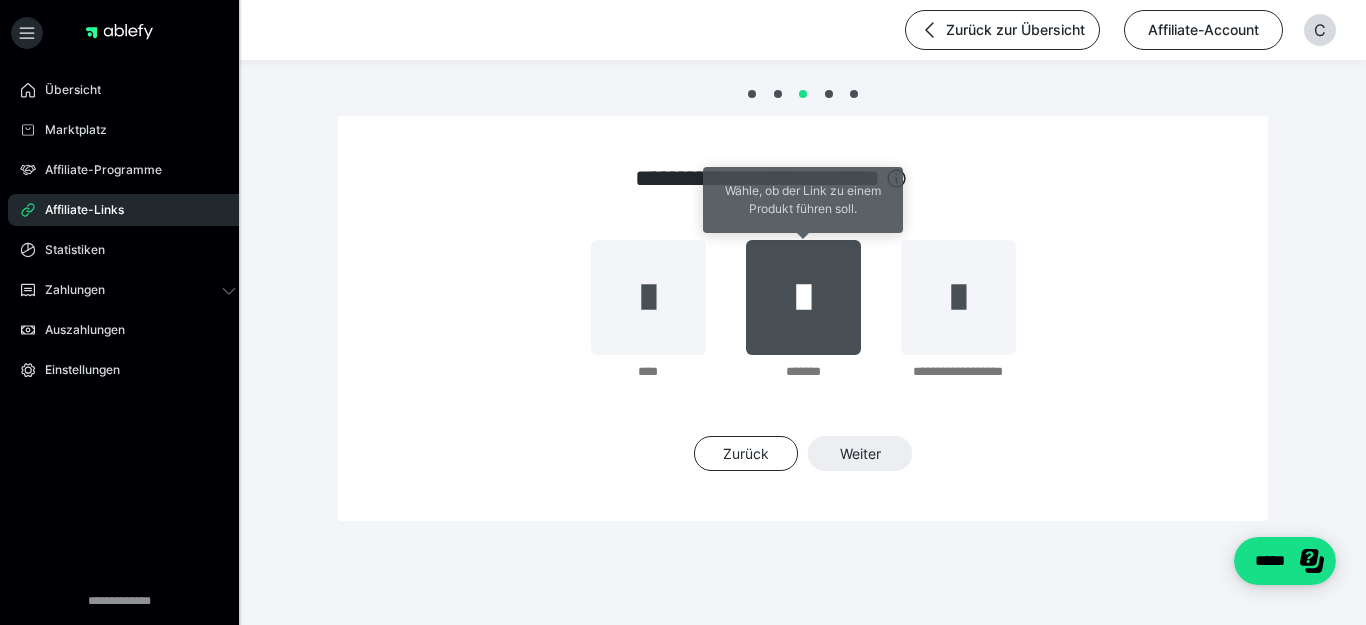 click at bounding box center (803, 297) 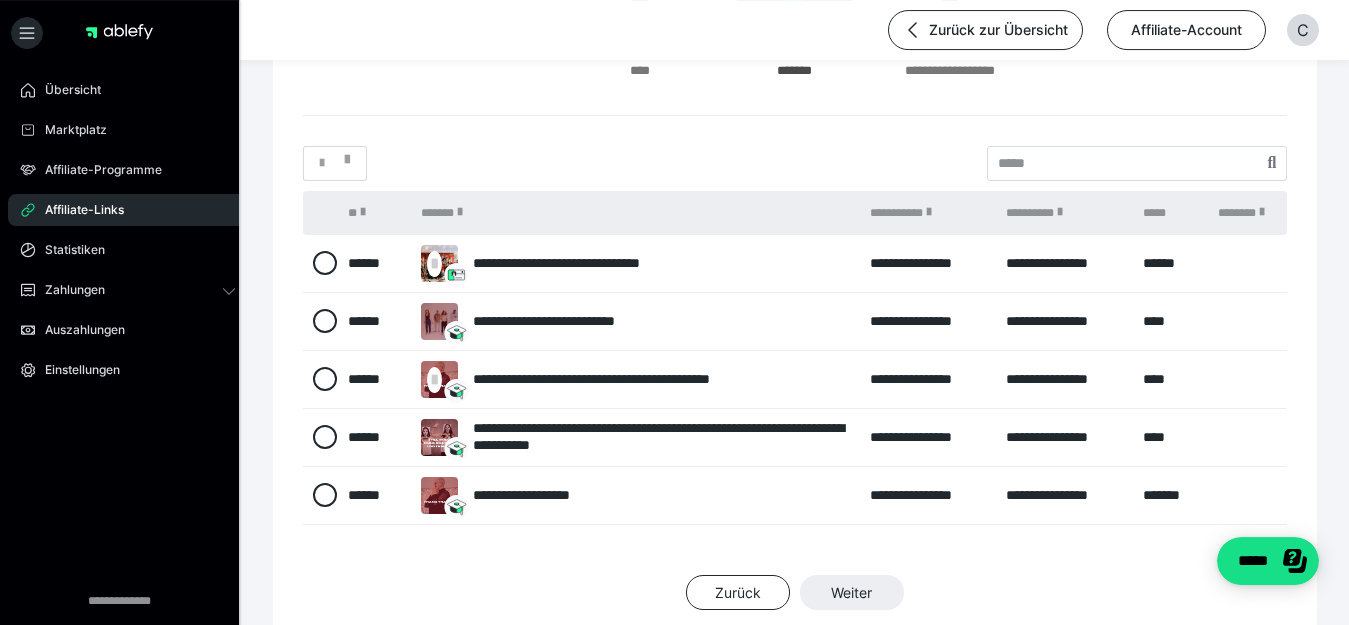 scroll, scrollTop: 369, scrollLeft: 0, axis: vertical 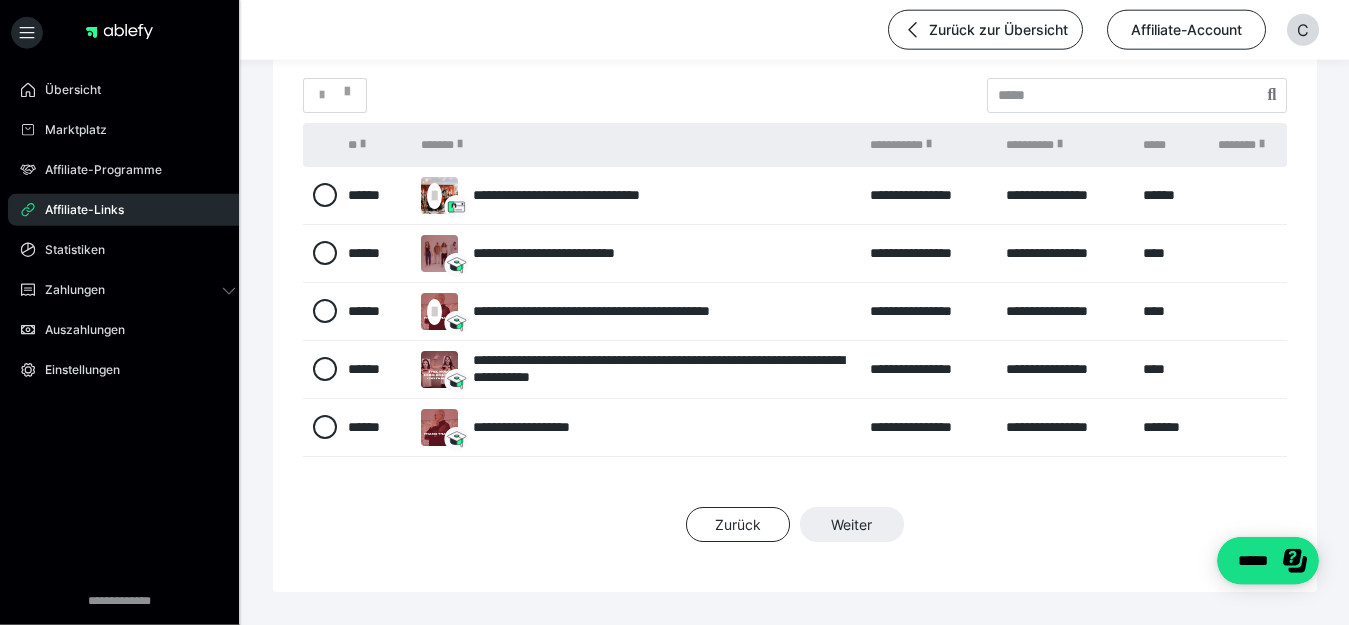 click on "**********" at bounding box center [661, 195] 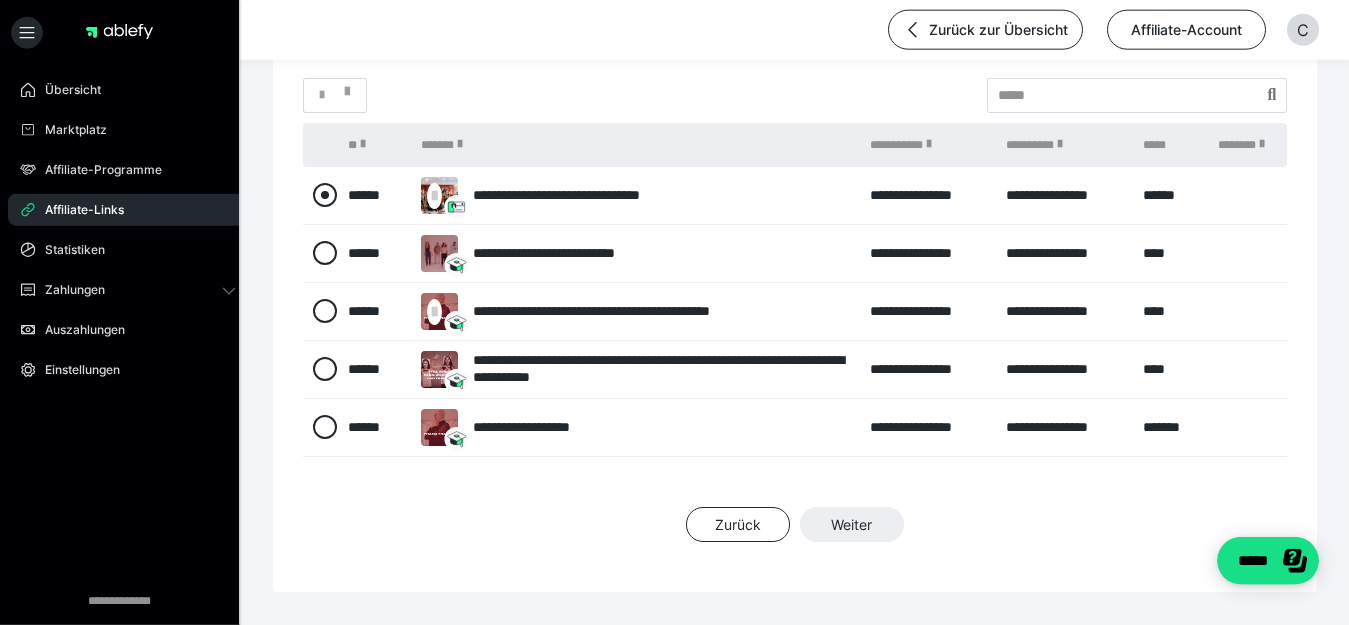 click at bounding box center (325, 195) 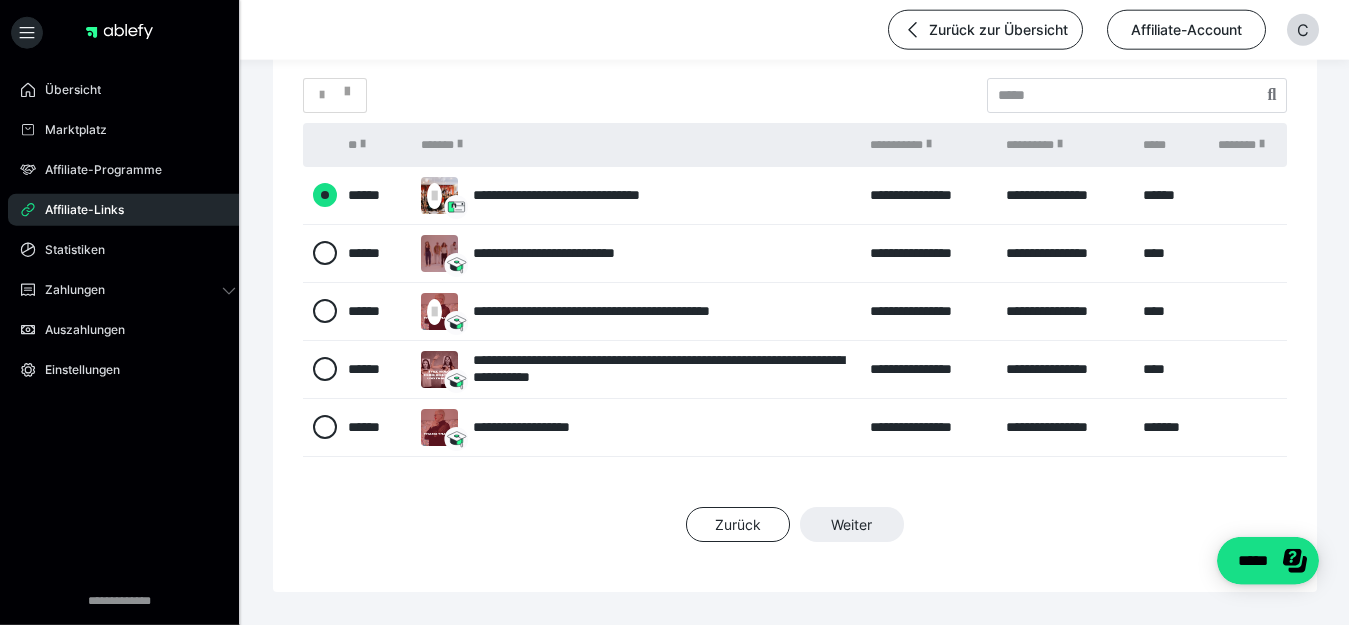 radio on "****" 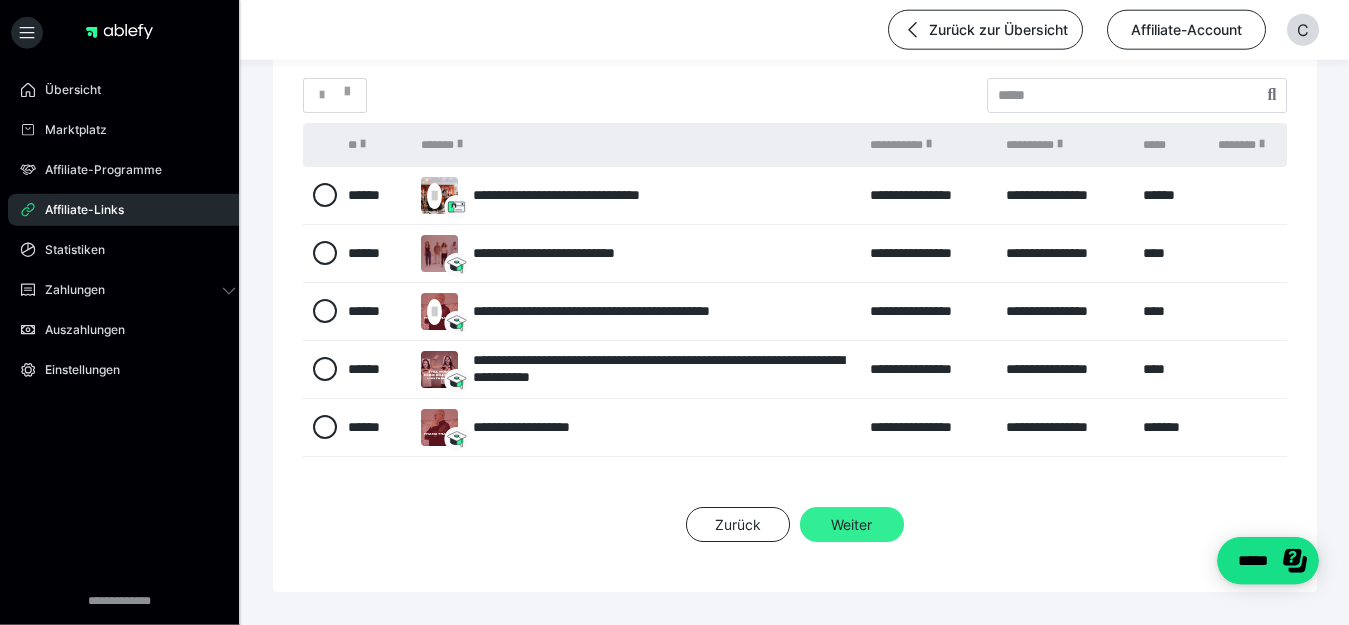 click on "Weiter" at bounding box center [852, 525] 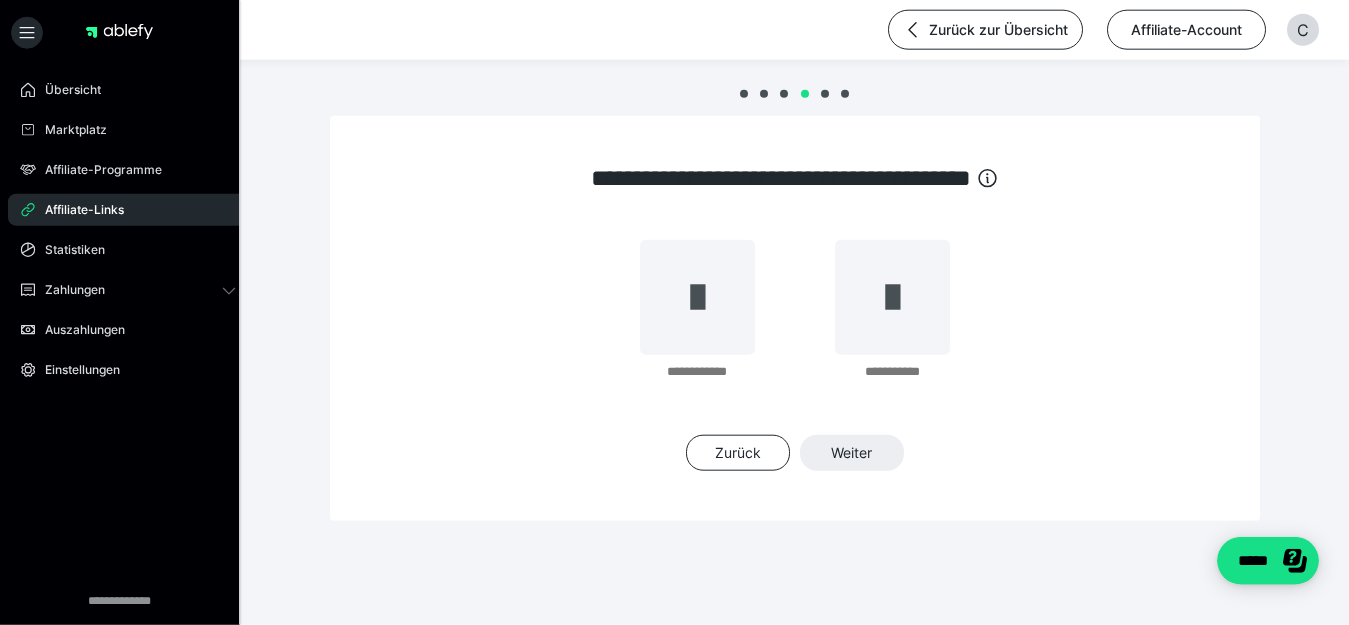 scroll, scrollTop: 0, scrollLeft: 0, axis: both 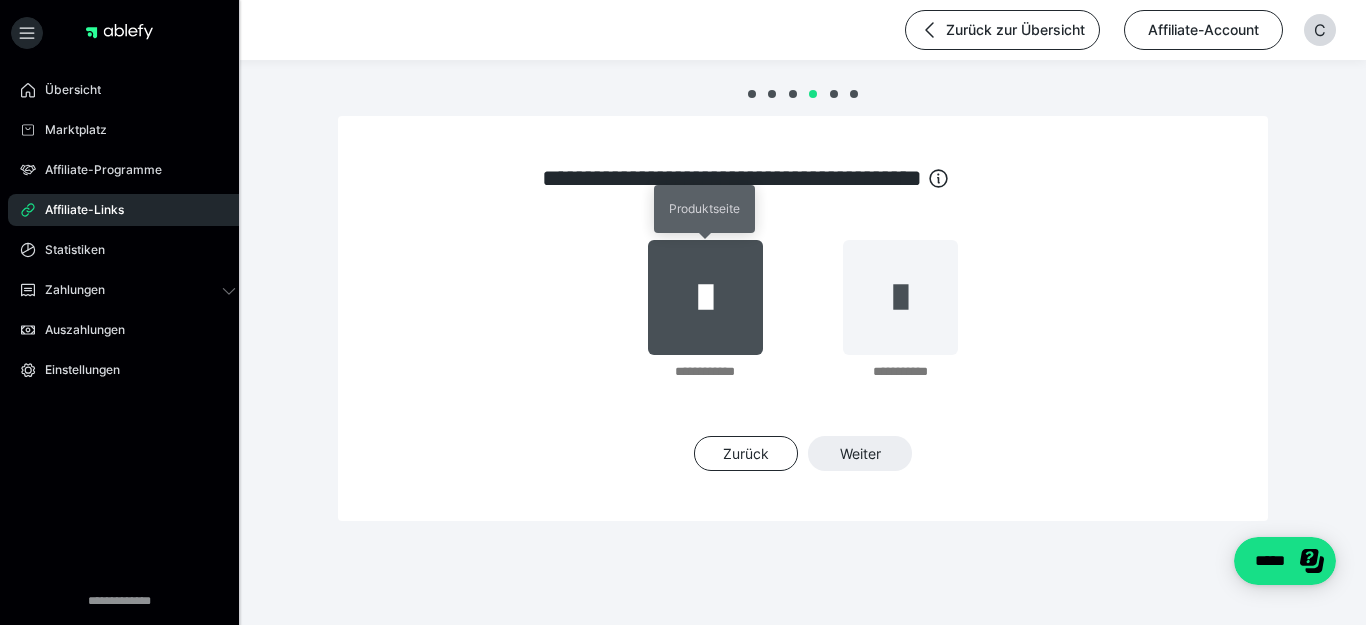 click at bounding box center (705, 297) 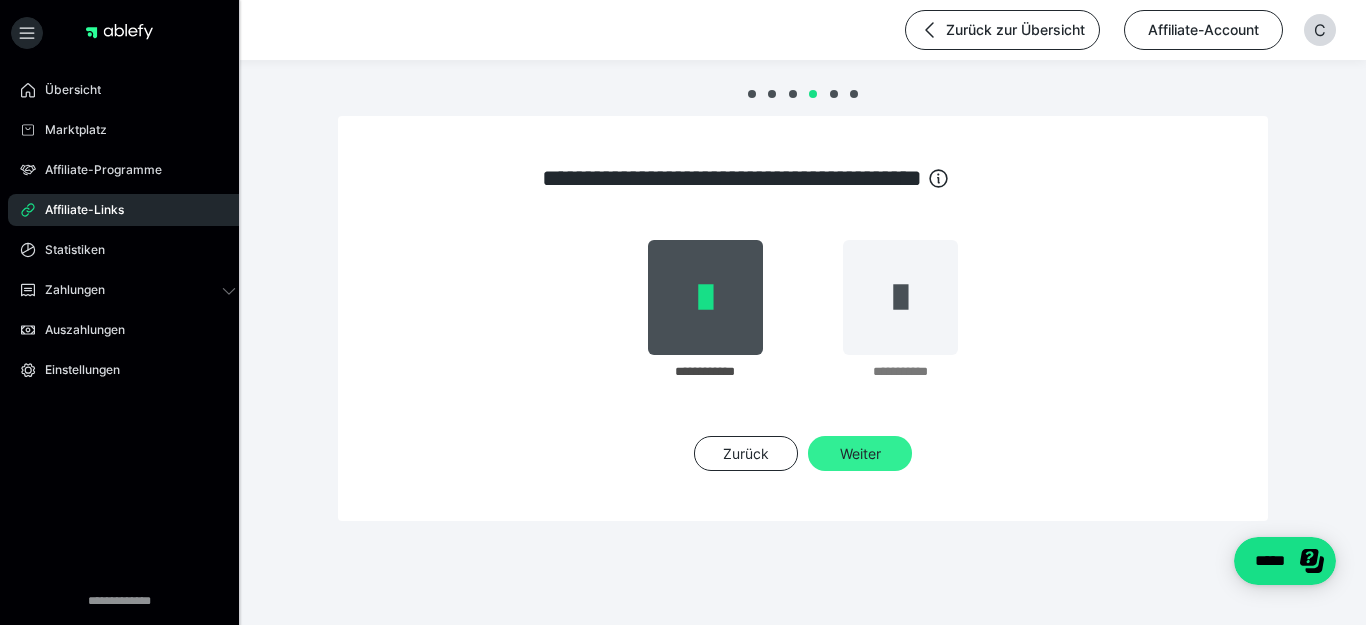 click on "Weiter" at bounding box center [860, 454] 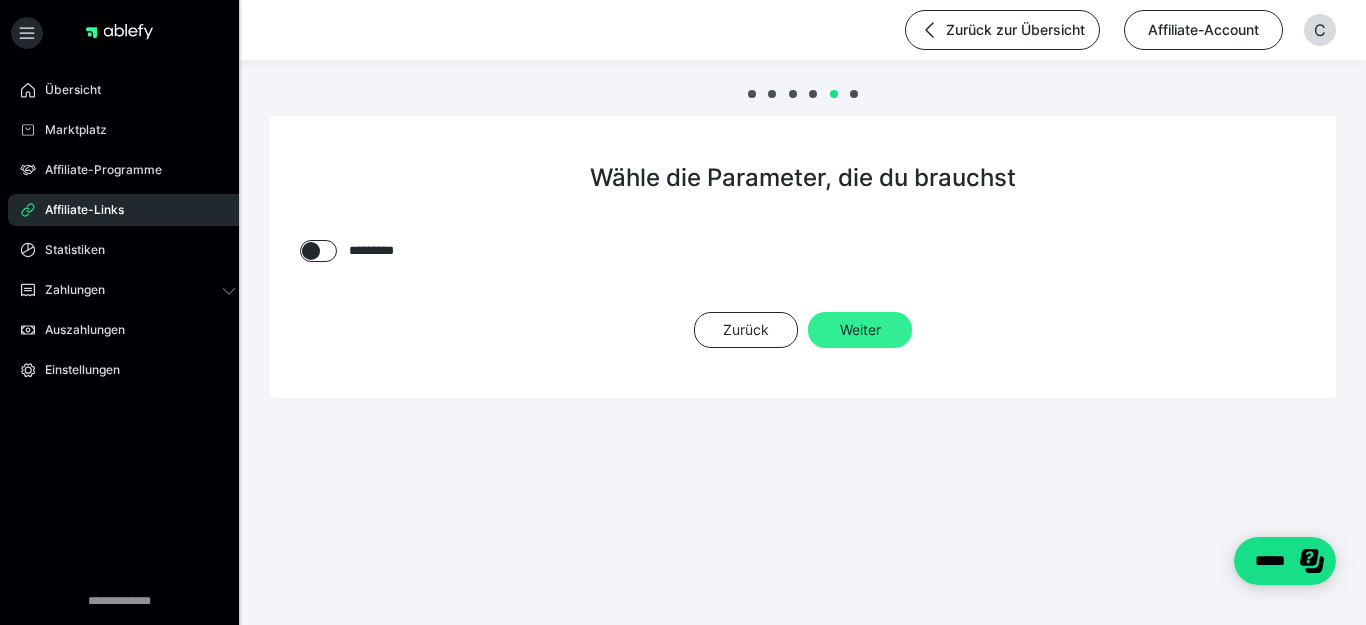 click on "Weiter" at bounding box center [860, 330] 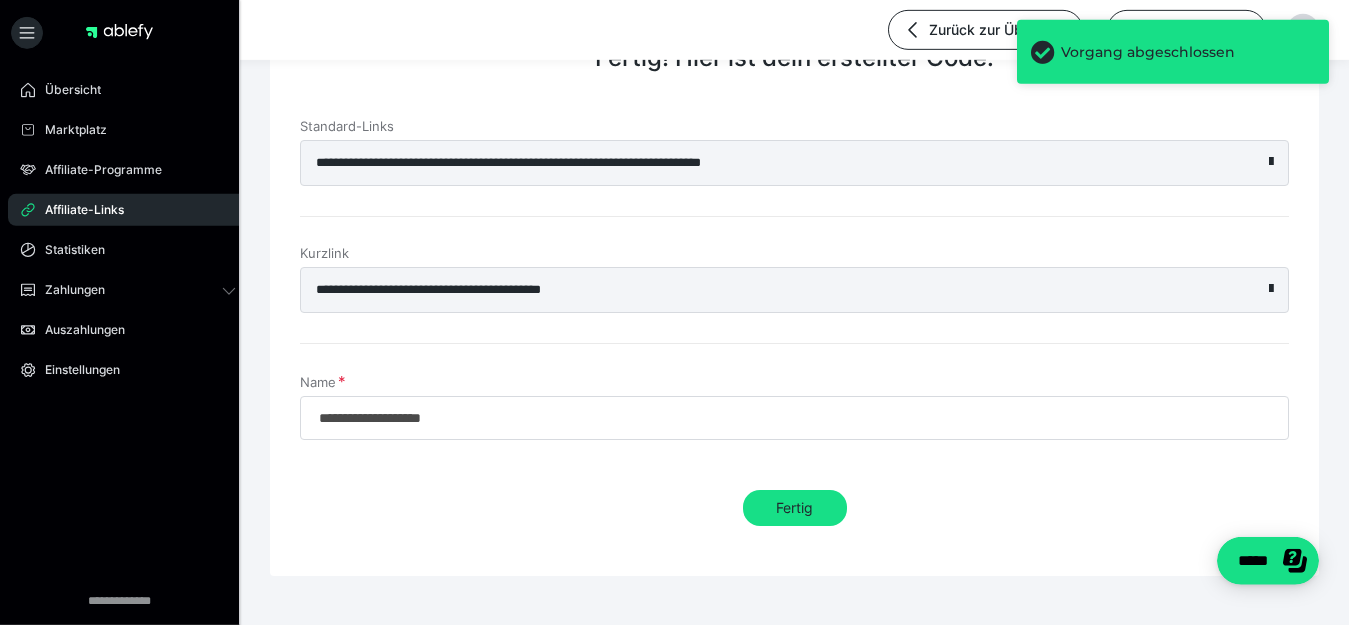 scroll, scrollTop: 140, scrollLeft: 0, axis: vertical 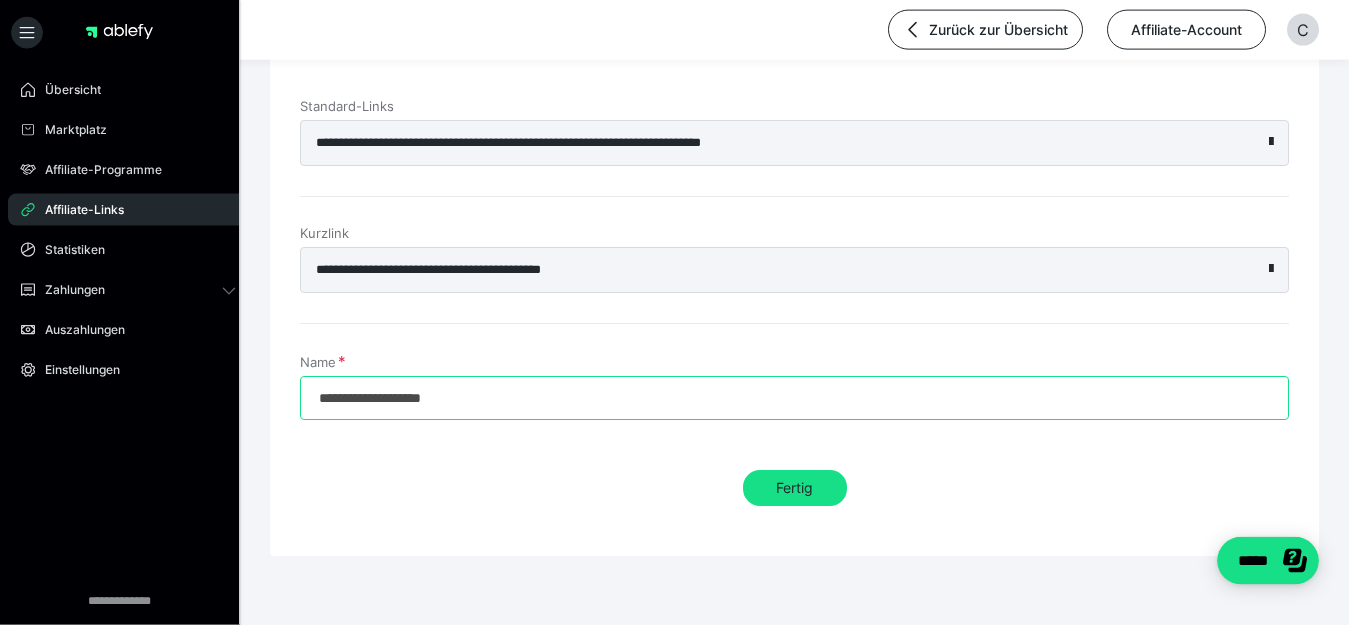 drag, startPoint x: 497, startPoint y: 401, endPoint x: 141, endPoint y: 389, distance: 356.20218 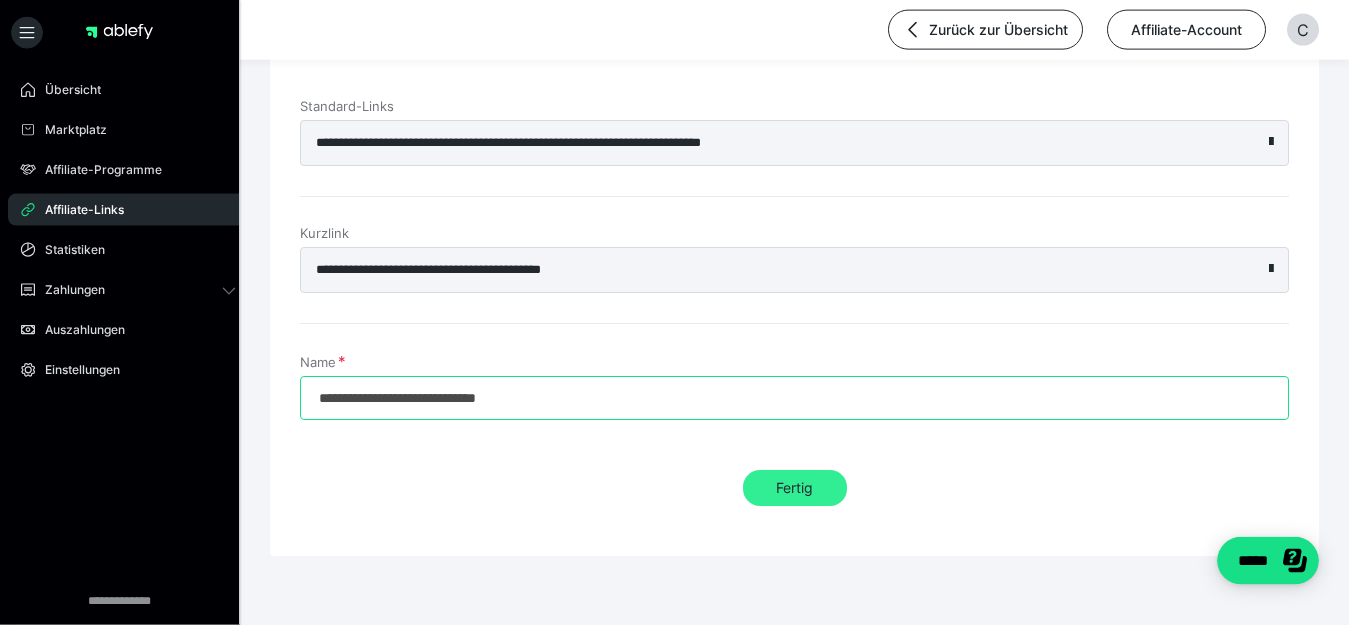 type on "**********" 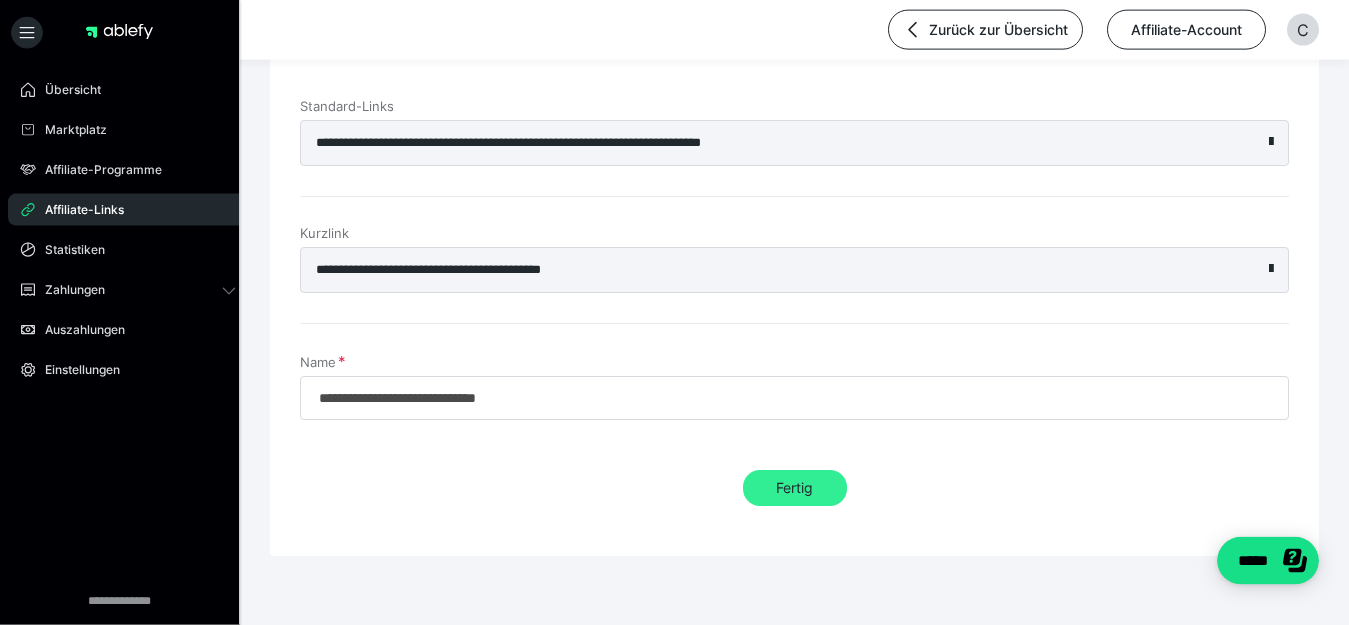 click on "Fertig" at bounding box center (795, 488) 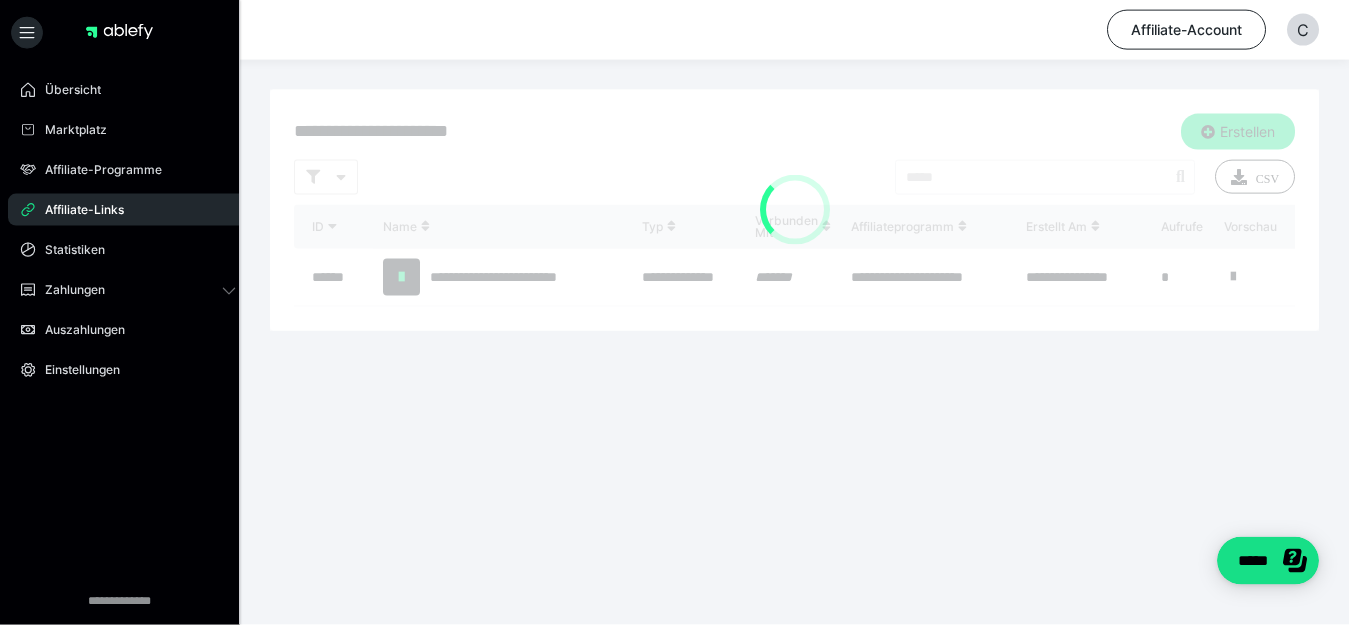 scroll, scrollTop: 0, scrollLeft: 0, axis: both 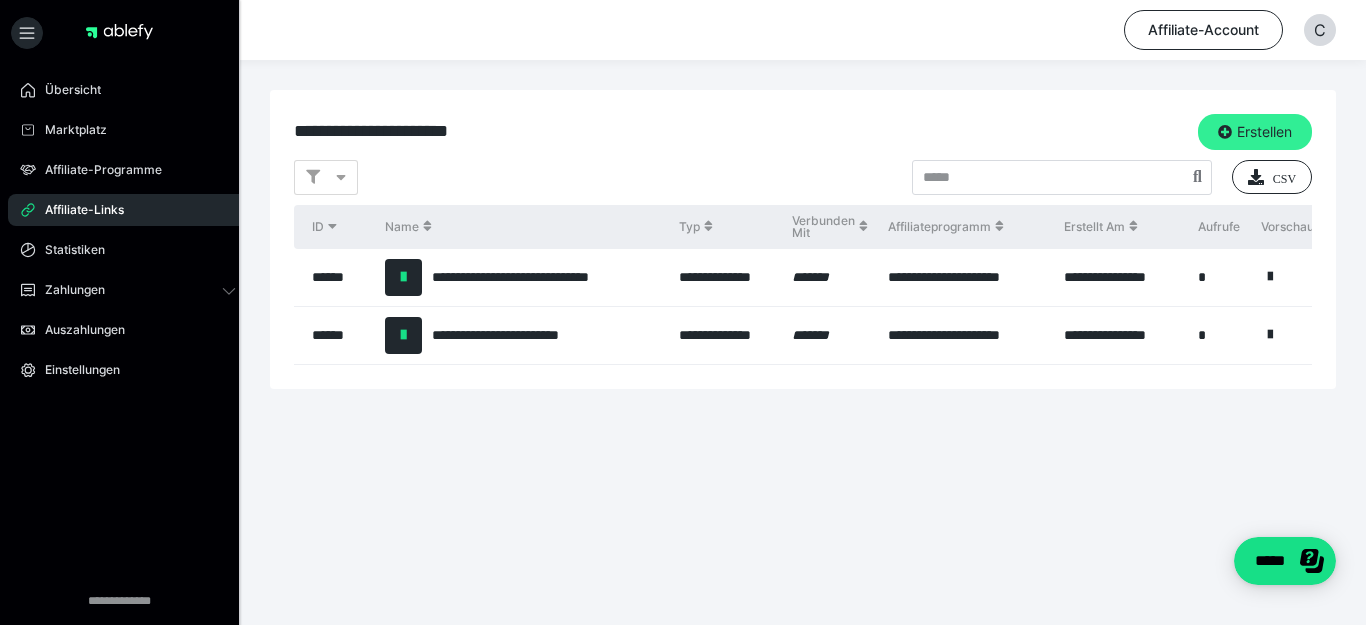 click on "Erstellen" at bounding box center [1255, 132] 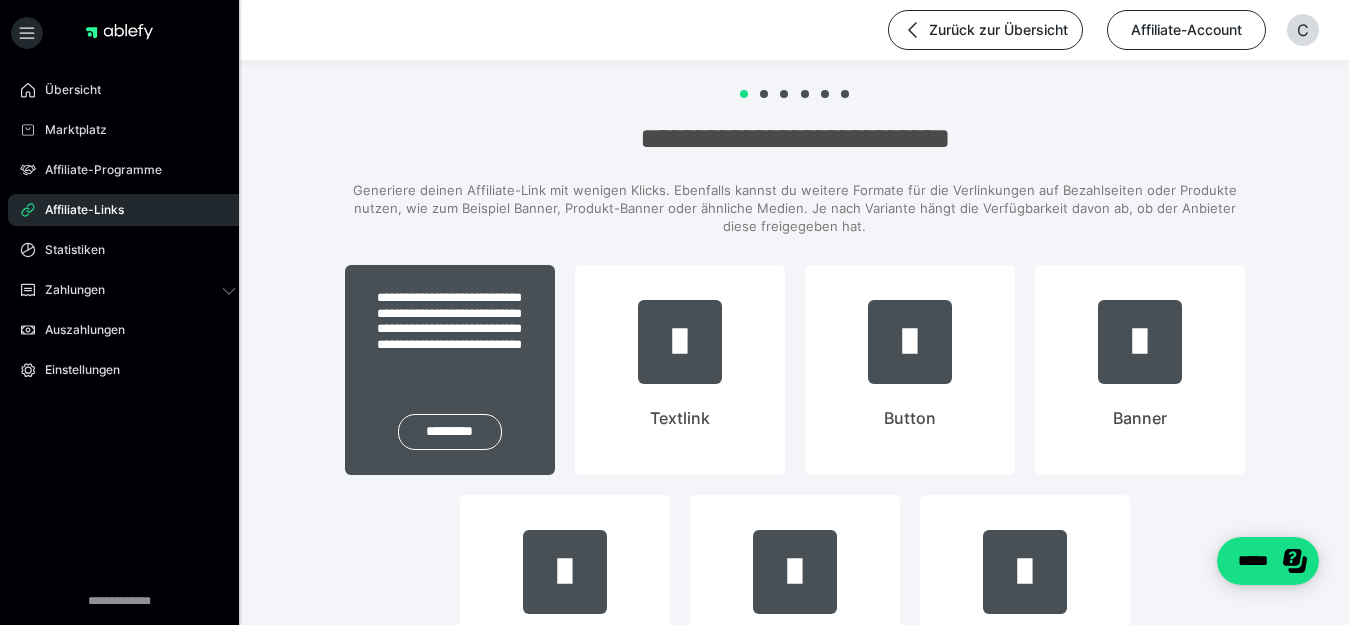 click on "**********" at bounding box center (450, 329) 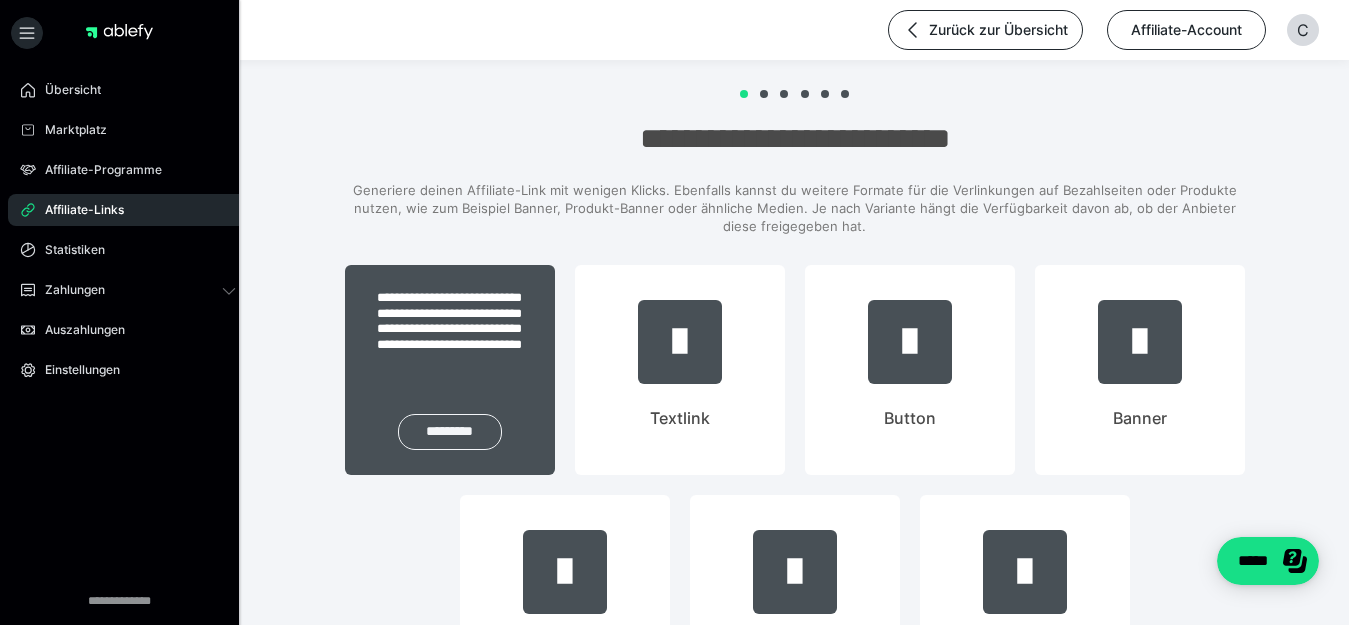 click on "*********" at bounding box center (450, 432) 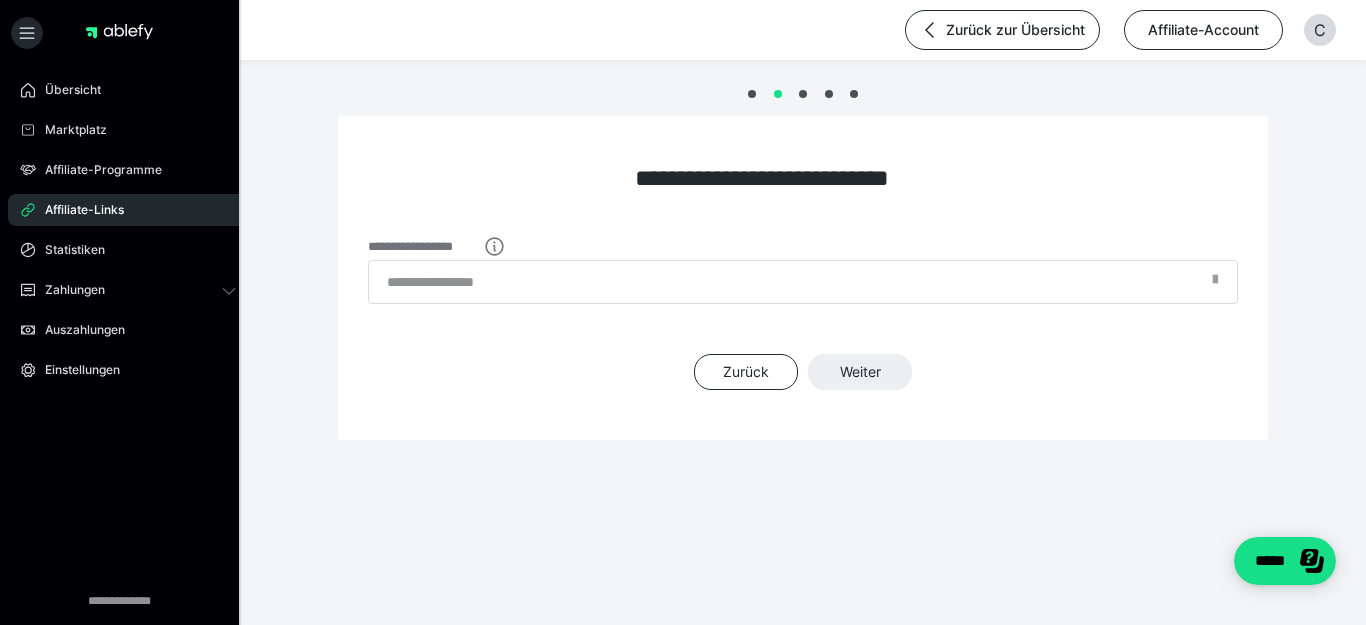 click at bounding box center (1215, 286) 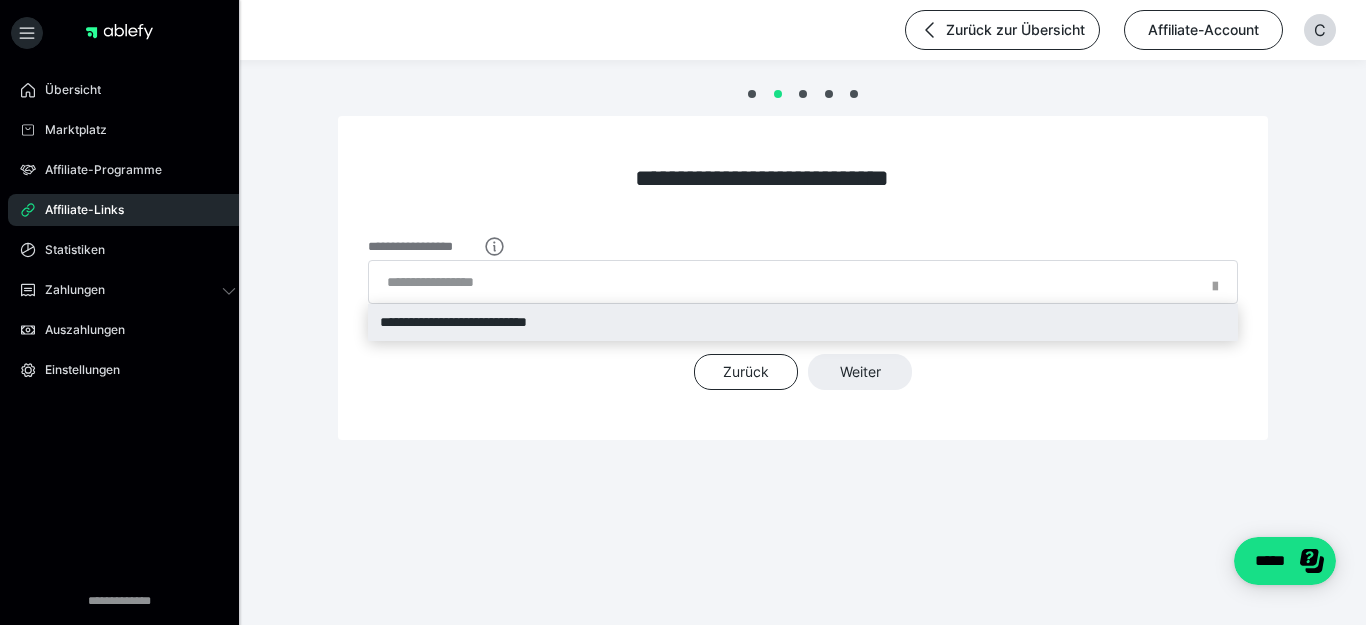 click on "**********" at bounding box center [803, 322] 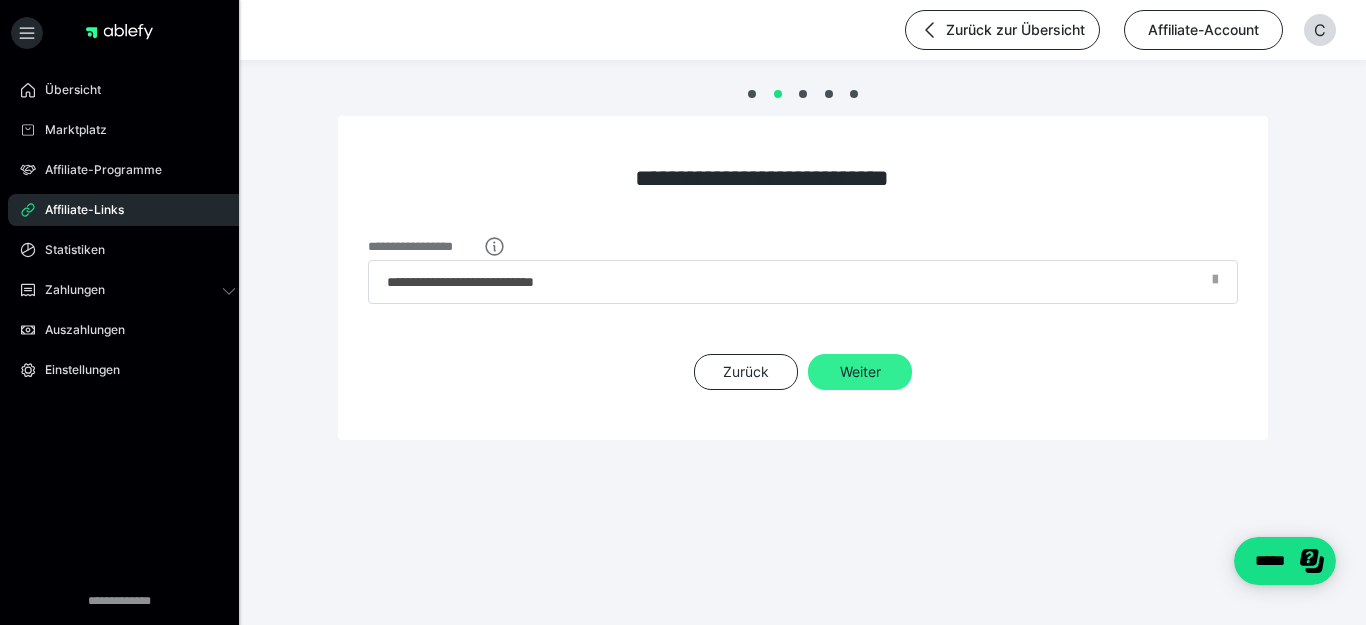 click on "Weiter" at bounding box center [860, 372] 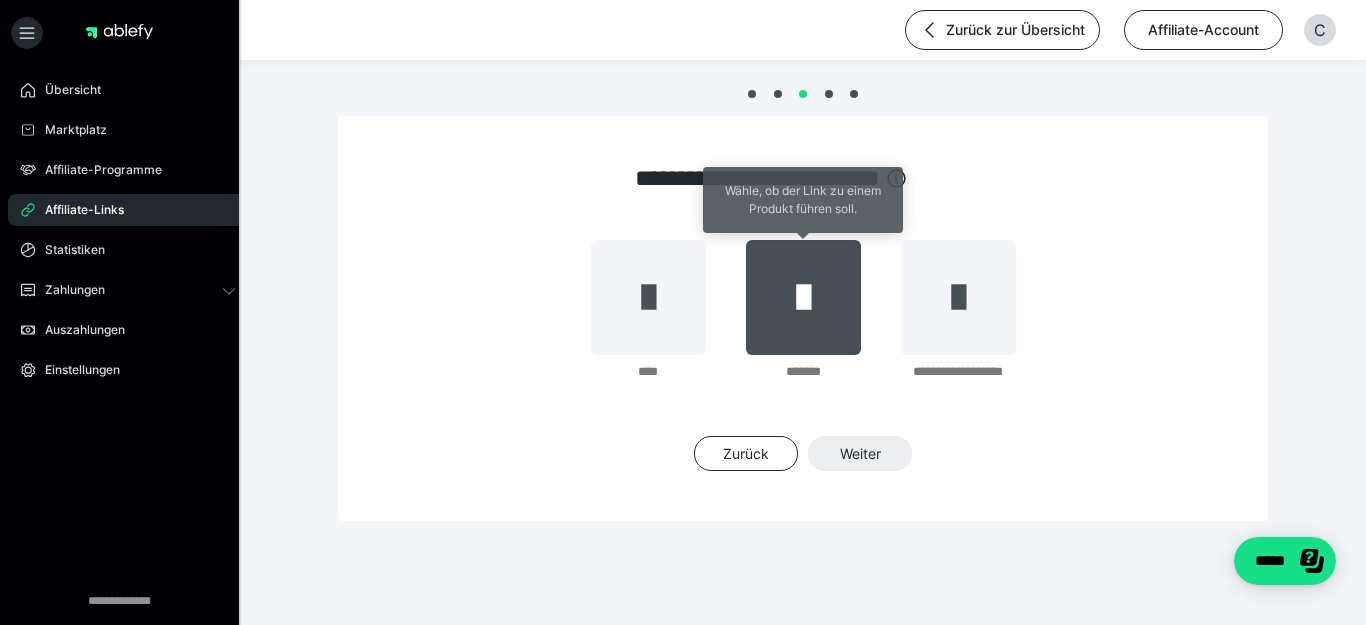click at bounding box center [803, 297] 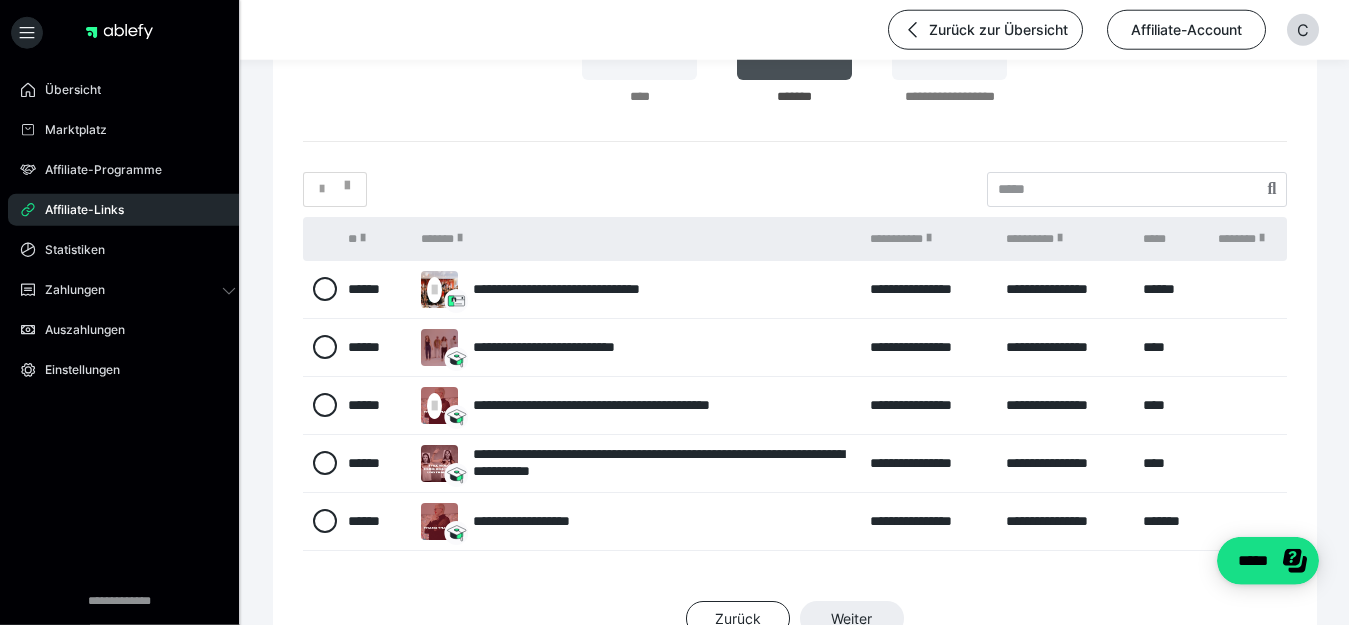 scroll, scrollTop: 304, scrollLeft: 0, axis: vertical 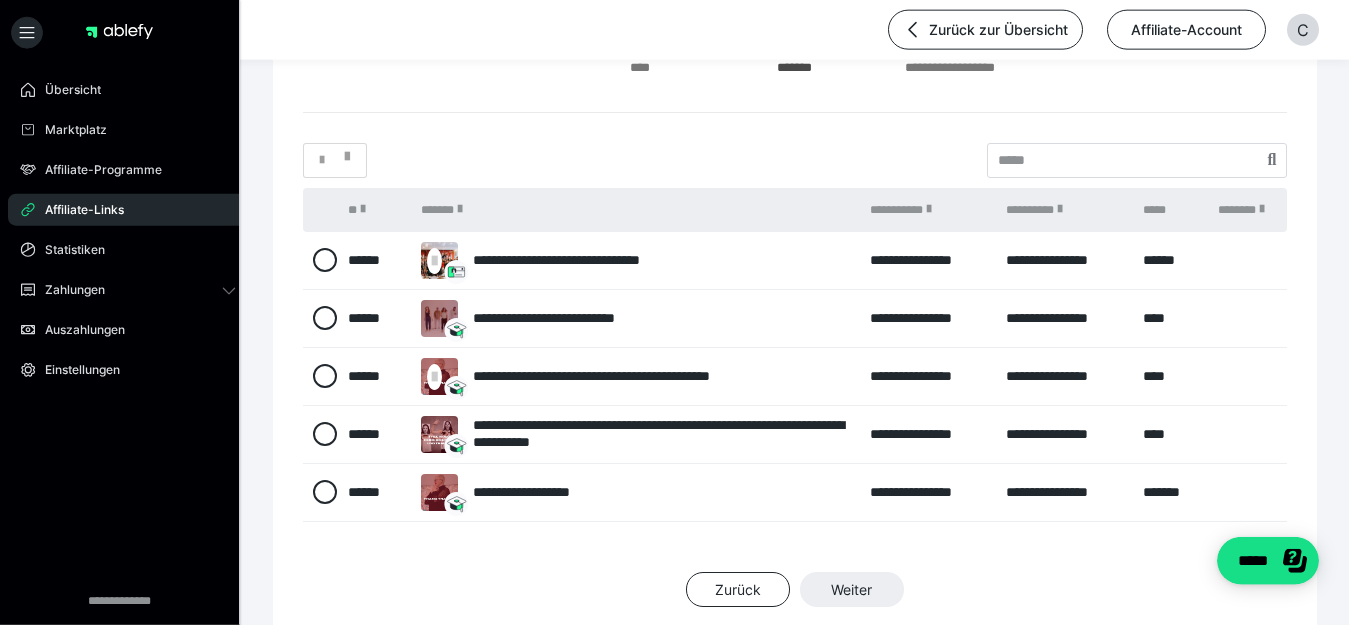 click on "Affiliate-Links" at bounding box center (77, 210) 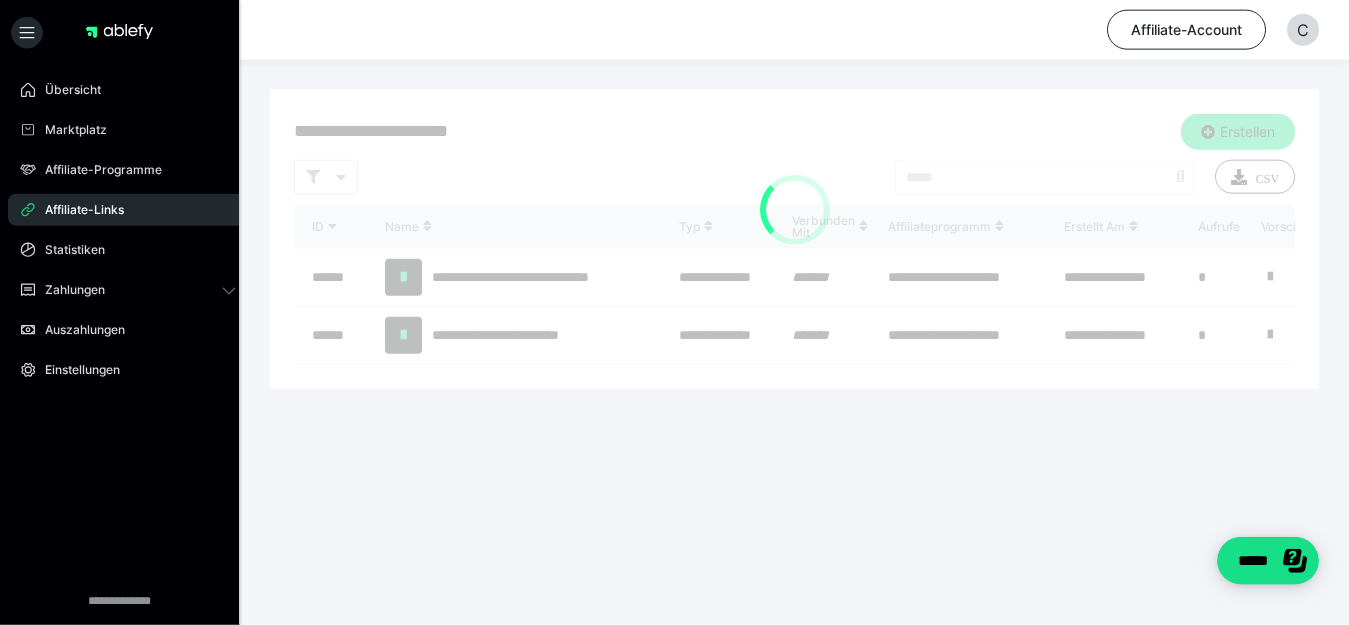scroll, scrollTop: 0, scrollLeft: 0, axis: both 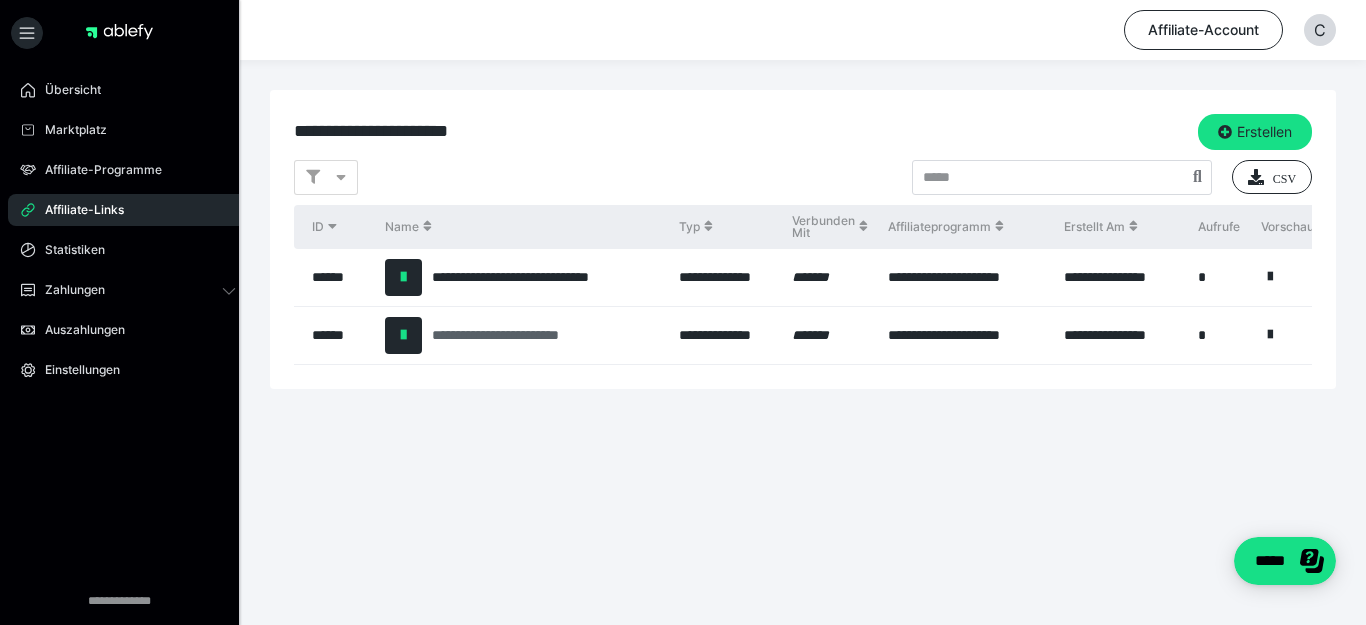click on "**********" at bounding box center [528, 335] 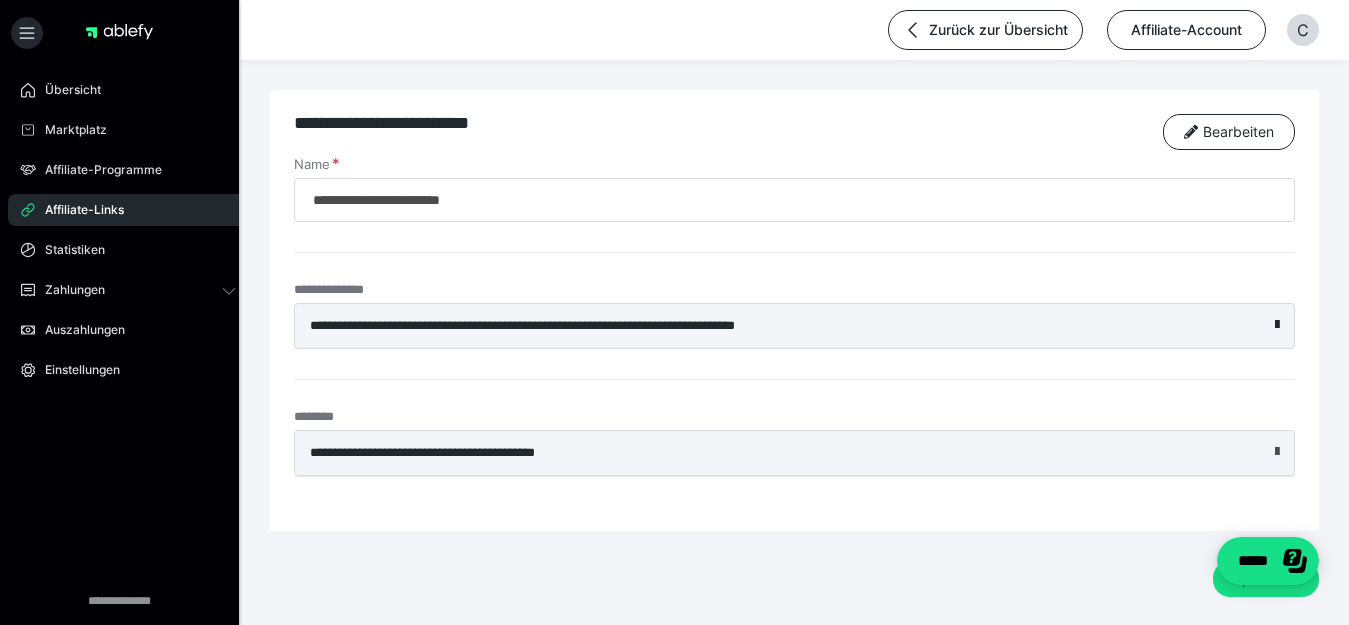 click at bounding box center (1277, 452) 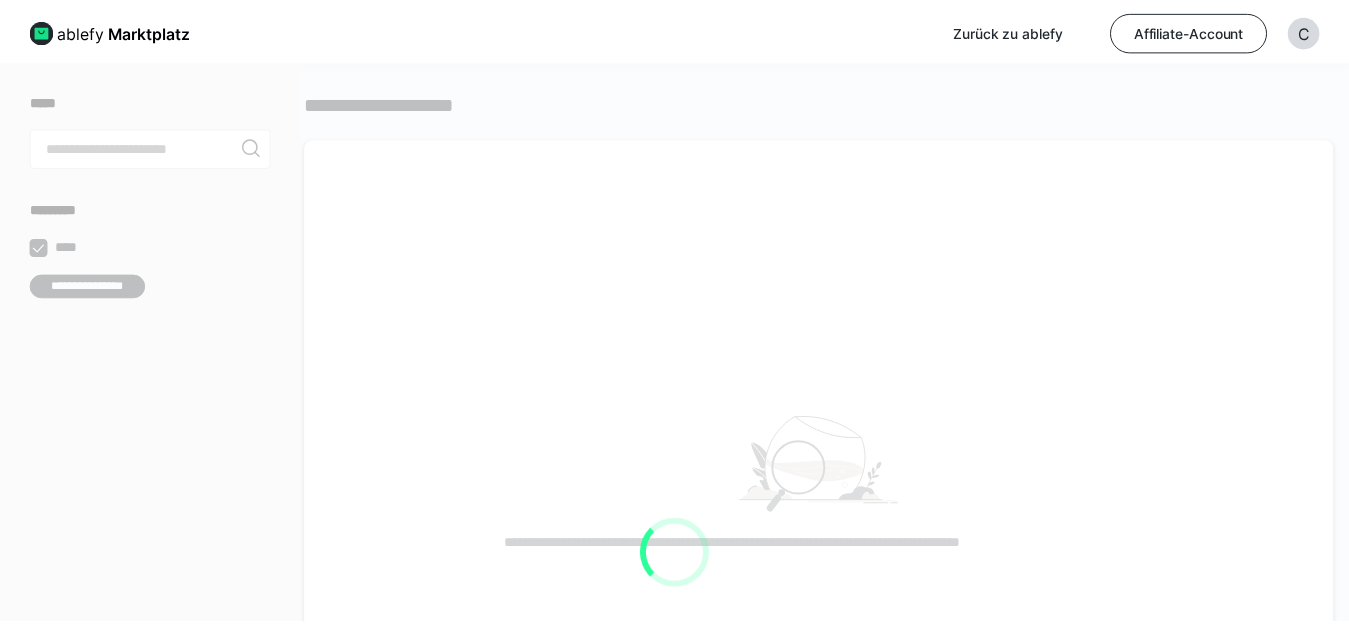 scroll, scrollTop: 0, scrollLeft: 0, axis: both 